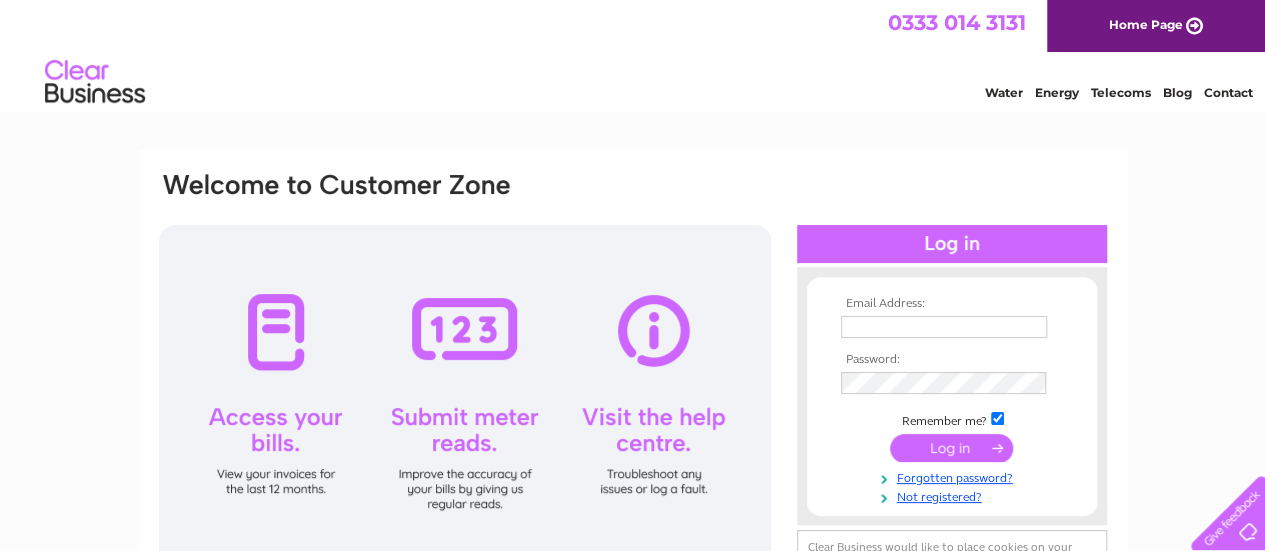 scroll, scrollTop: 0, scrollLeft: 0, axis: both 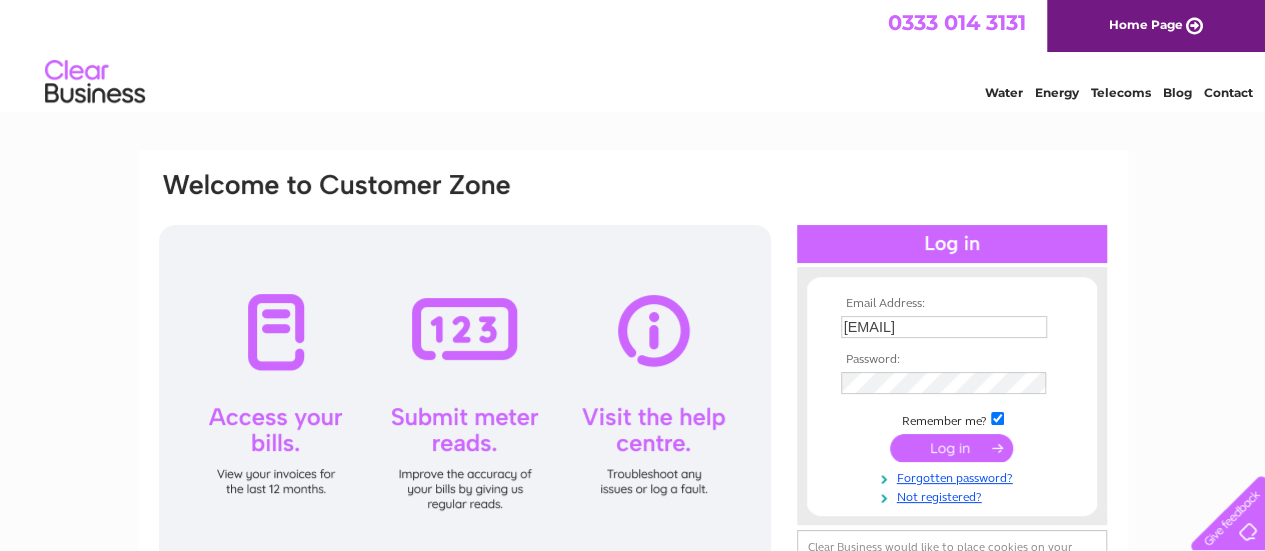 click at bounding box center (951, 448) 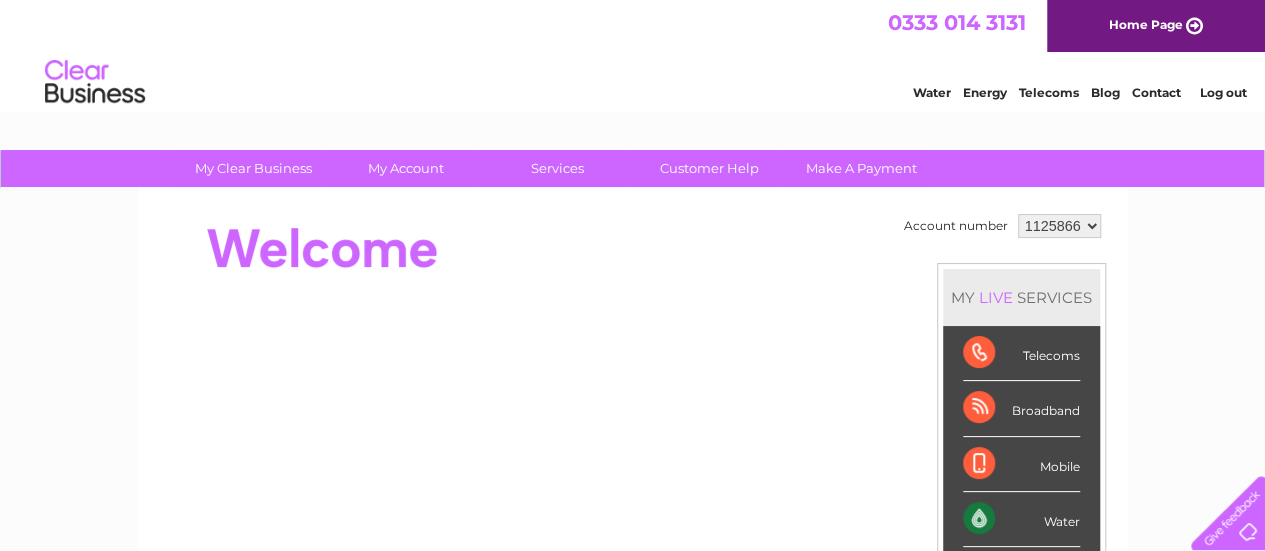 scroll, scrollTop: 0, scrollLeft: 0, axis: both 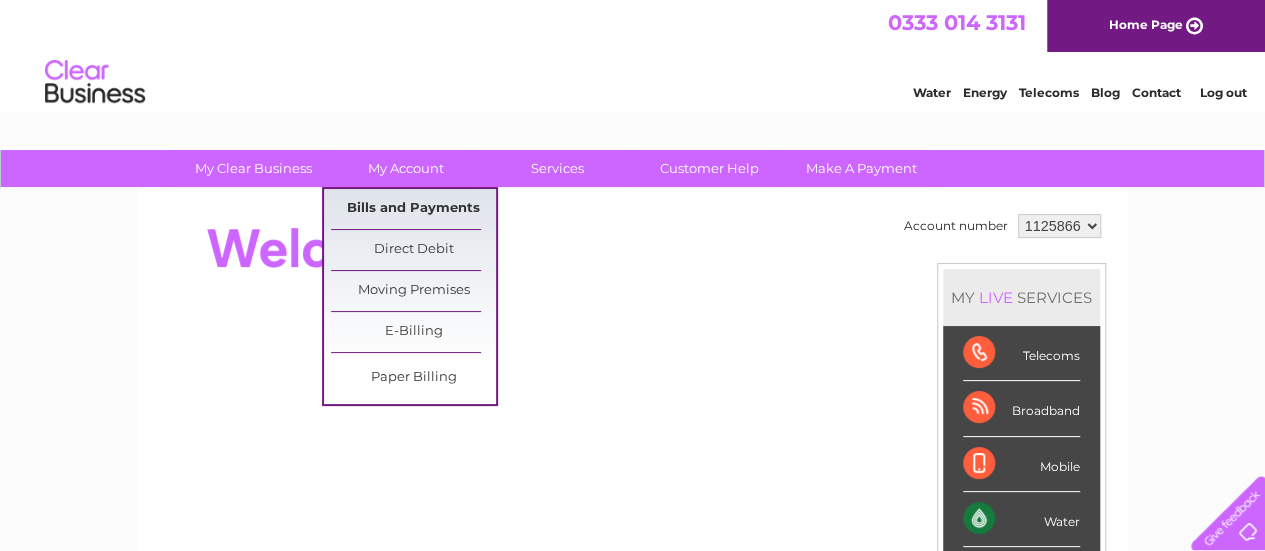 click on "Bills and Payments" at bounding box center (413, 209) 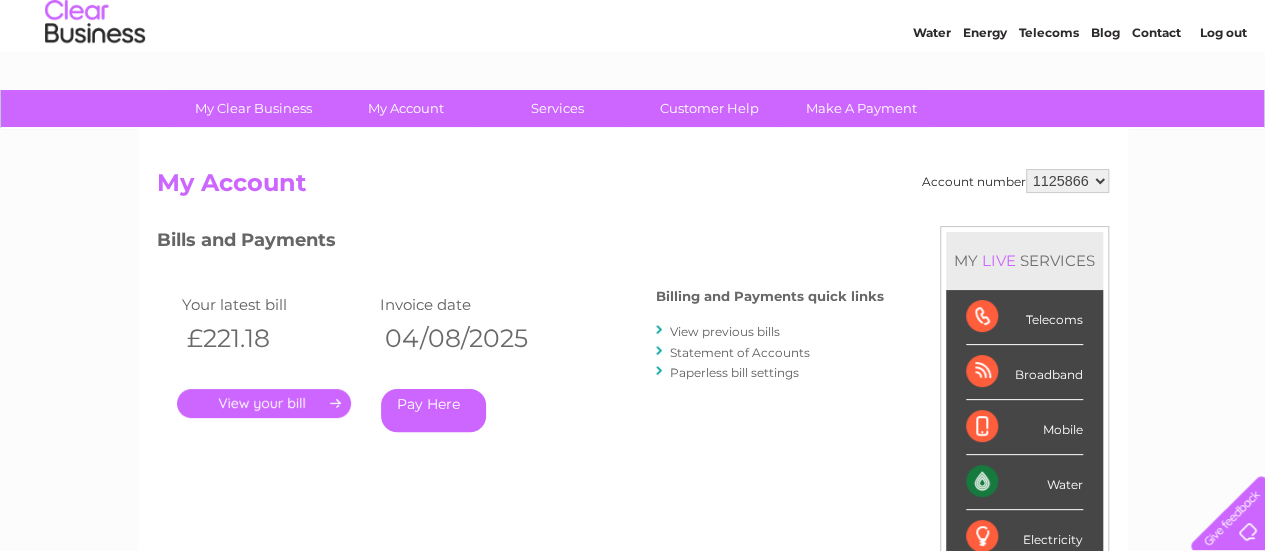 scroll, scrollTop: 100, scrollLeft: 0, axis: vertical 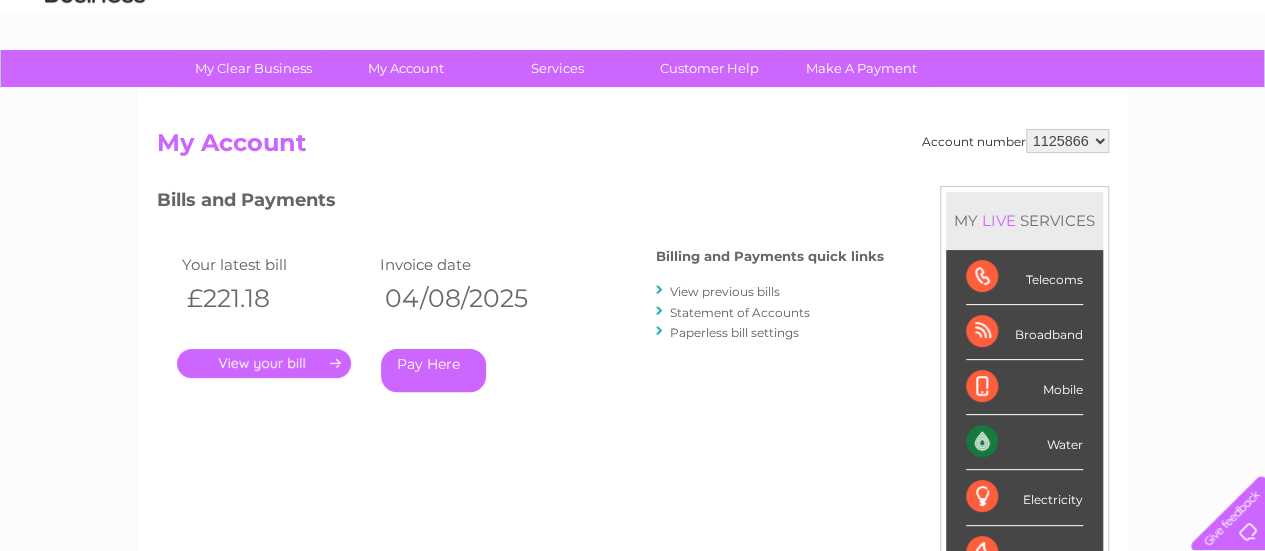 click on "." at bounding box center (264, 363) 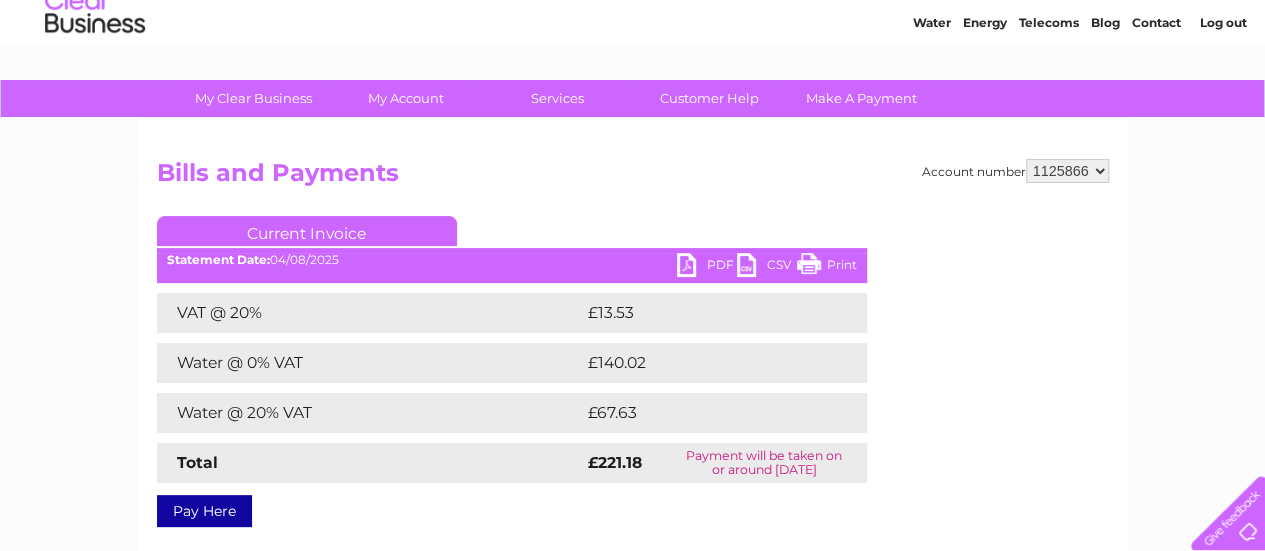 scroll, scrollTop: 100, scrollLeft: 0, axis: vertical 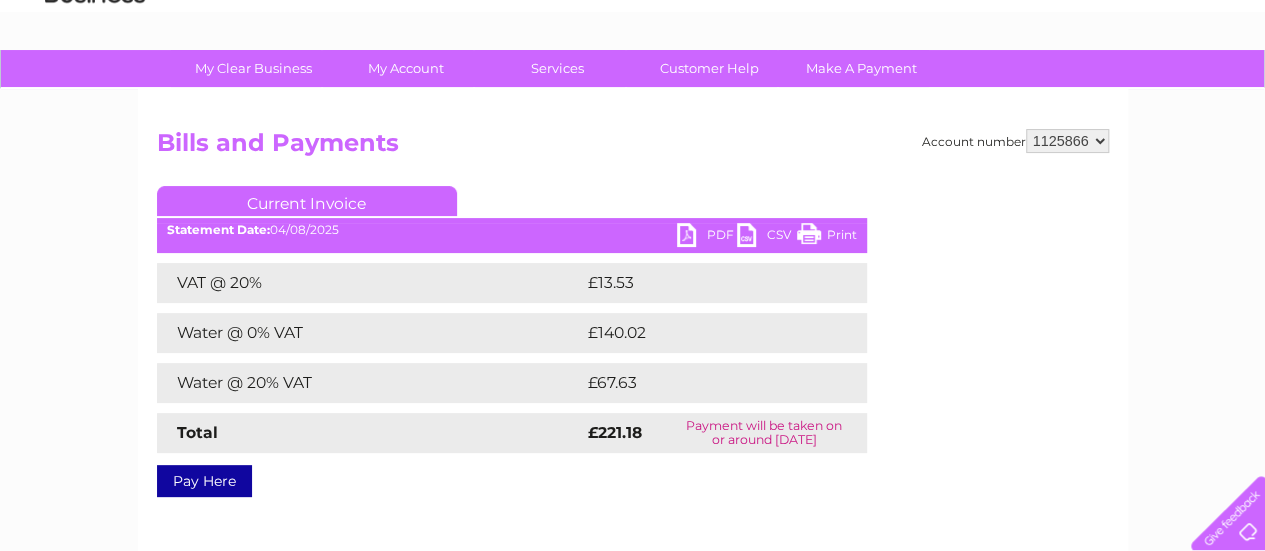 click on "Print" at bounding box center [827, 237] 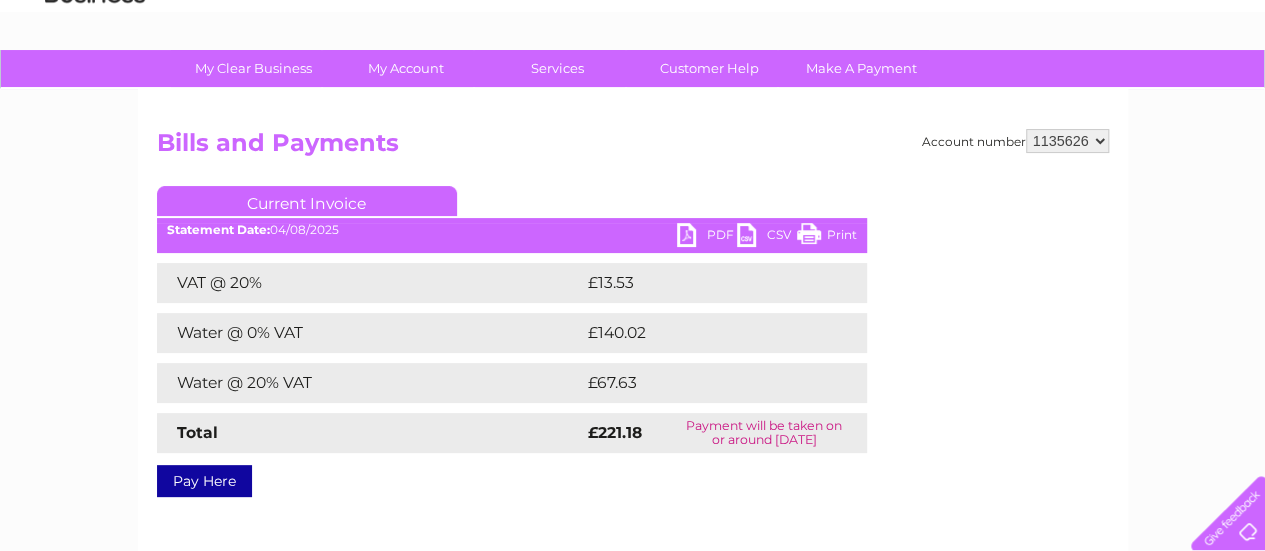 click on "1125866
1135626" at bounding box center [1067, 141] 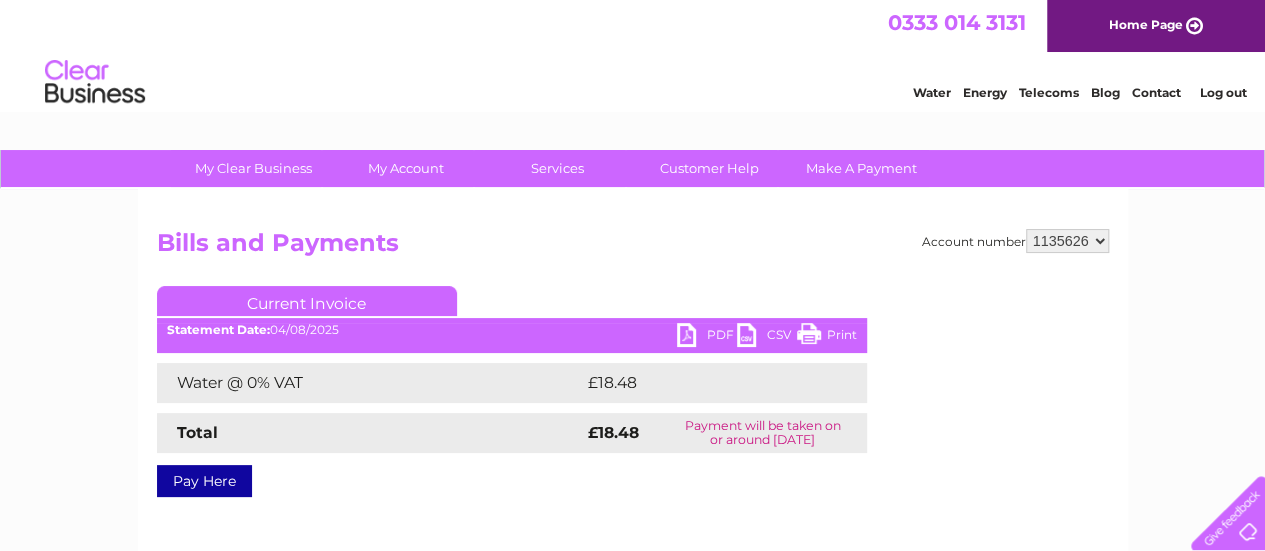 scroll, scrollTop: 0, scrollLeft: 0, axis: both 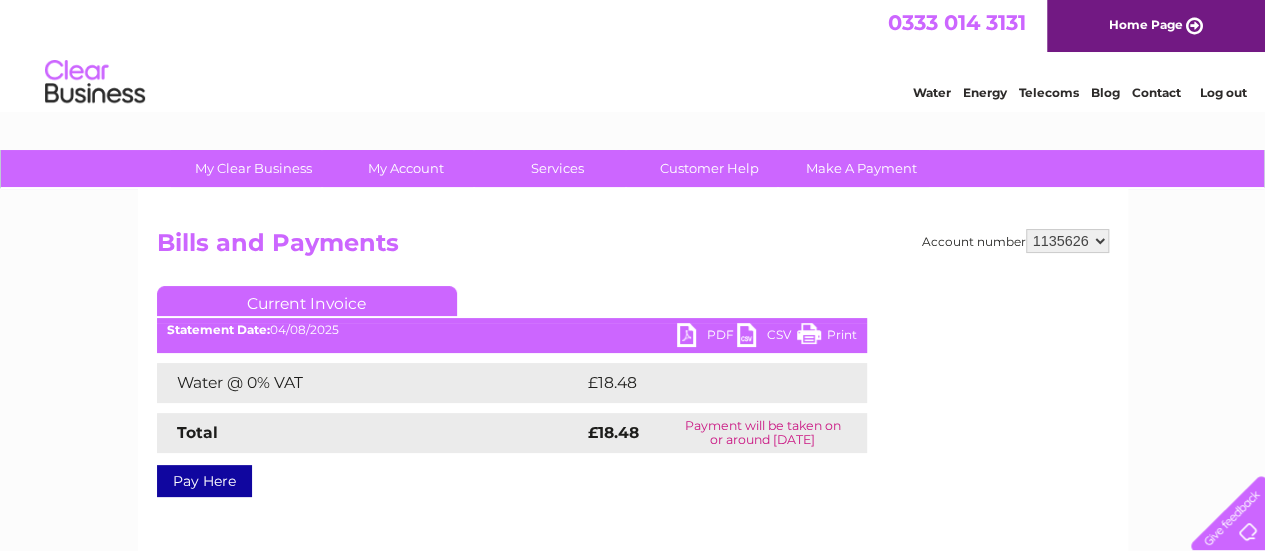 click on "Print" at bounding box center (827, 337) 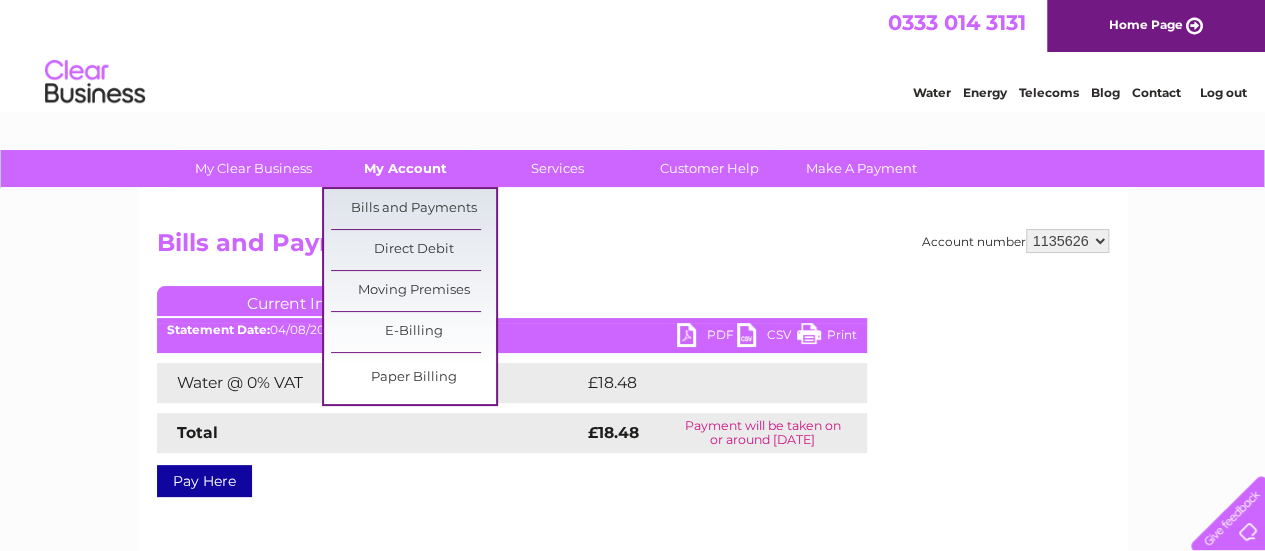click on "My Account" at bounding box center [405, 168] 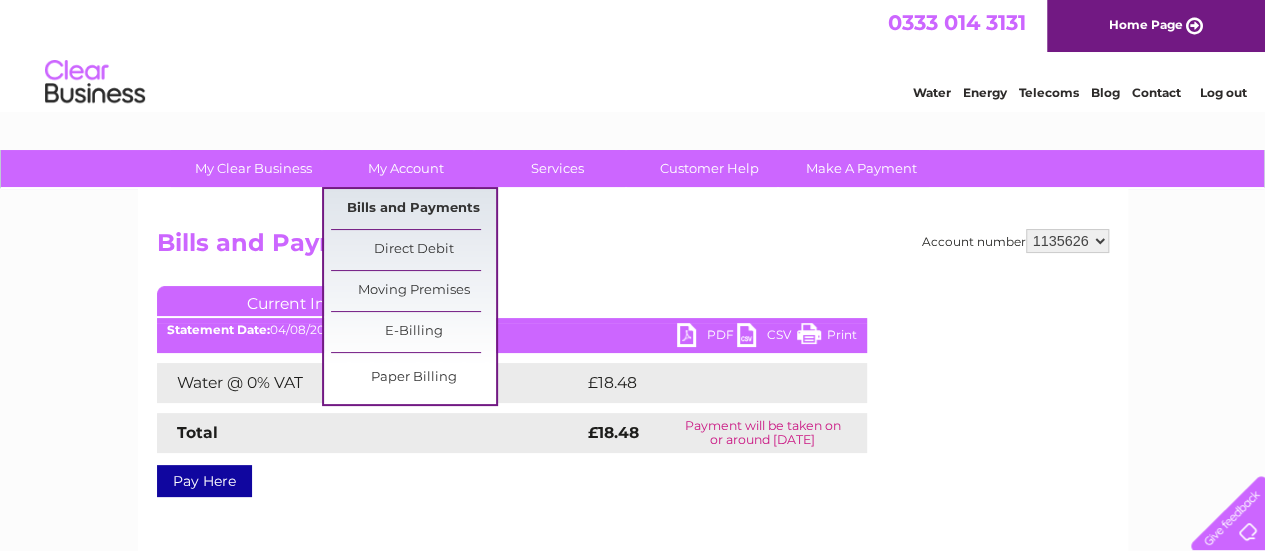 click on "Bills and Payments" at bounding box center (413, 209) 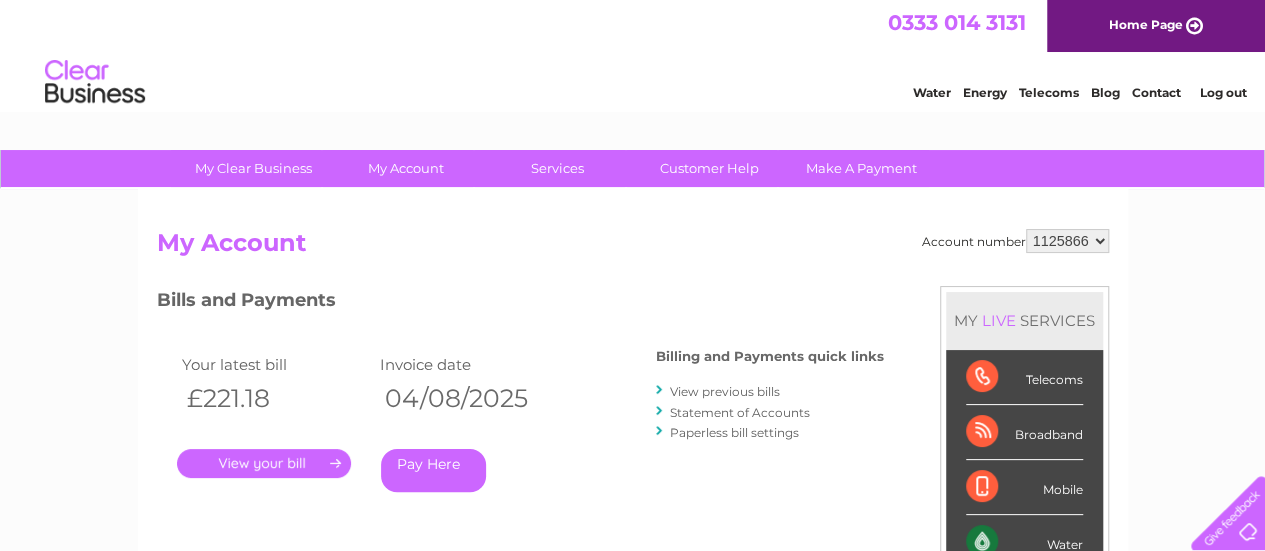 scroll, scrollTop: 0, scrollLeft: 0, axis: both 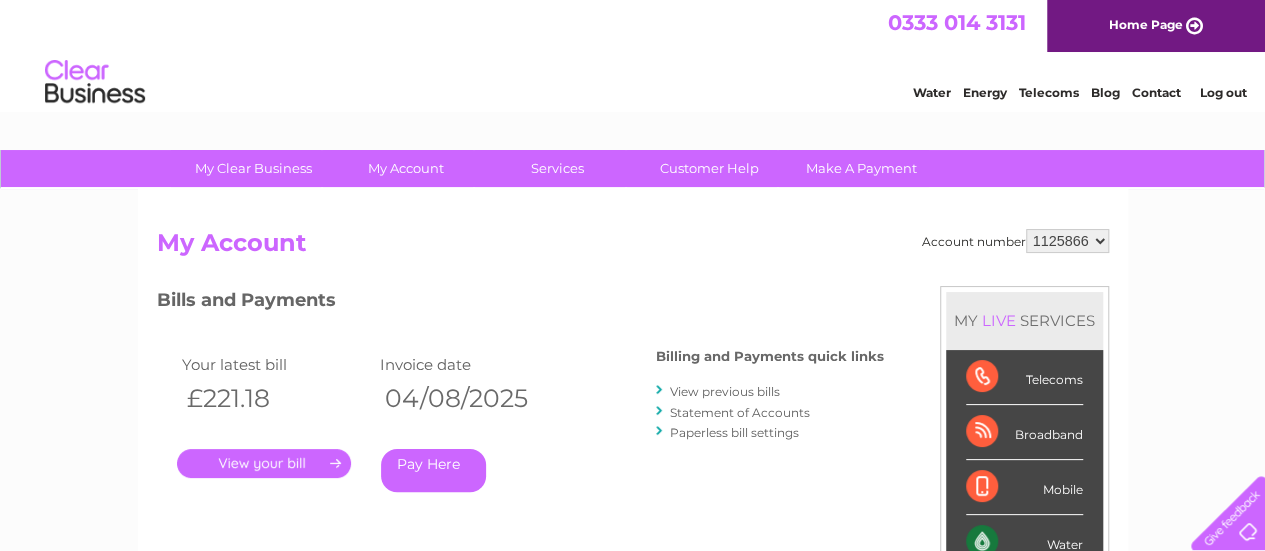 click on "View previous bills" at bounding box center (725, 391) 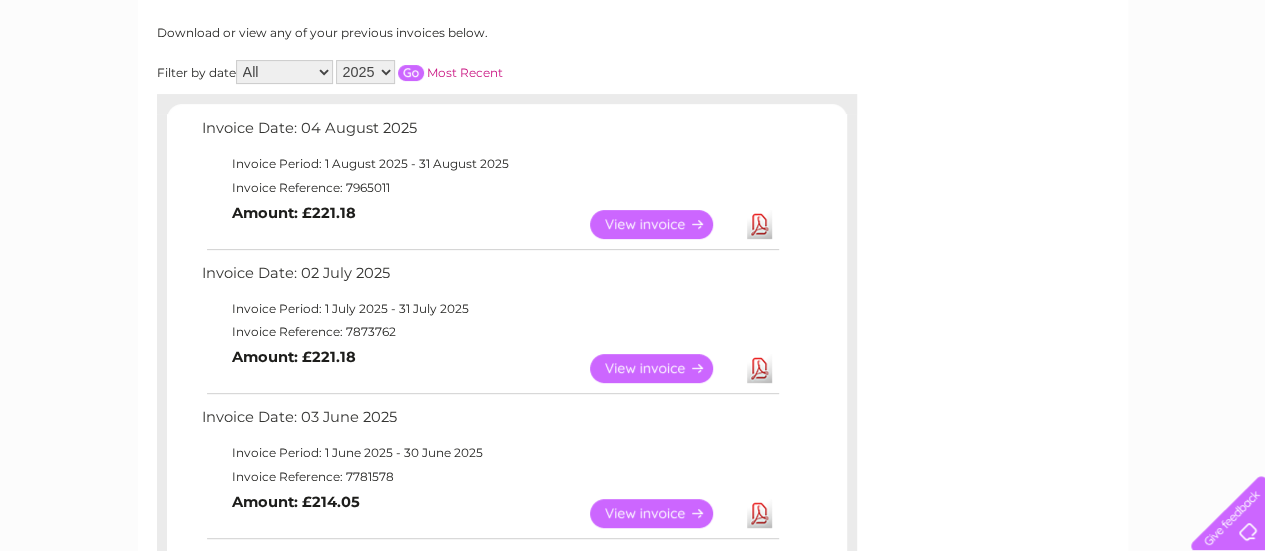 scroll, scrollTop: 200, scrollLeft: 0, axis: vertical 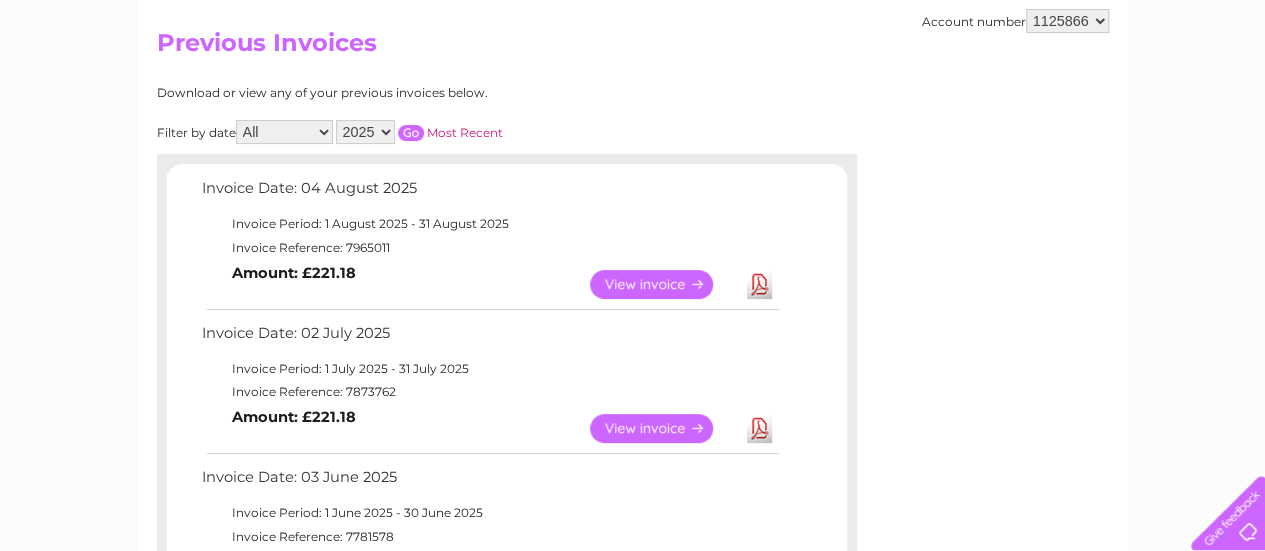 click on "View" at bounding box center (663, 428) 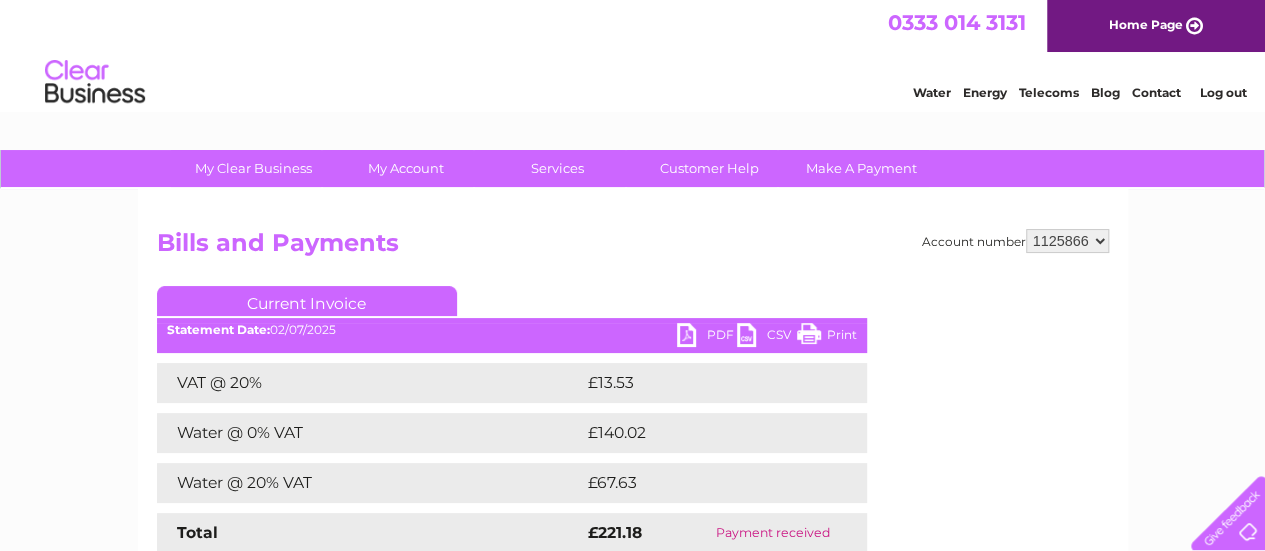 scroll, scrollTop: 0, scrollLeft: 0, axis: both 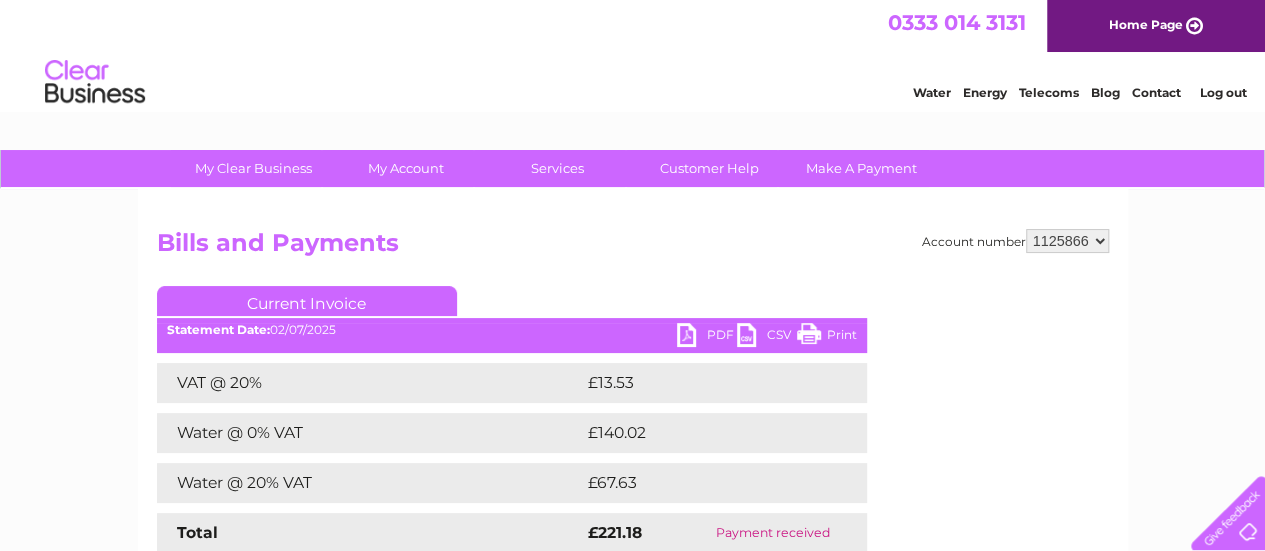 click on "Print" at bounding box center (827, 337) 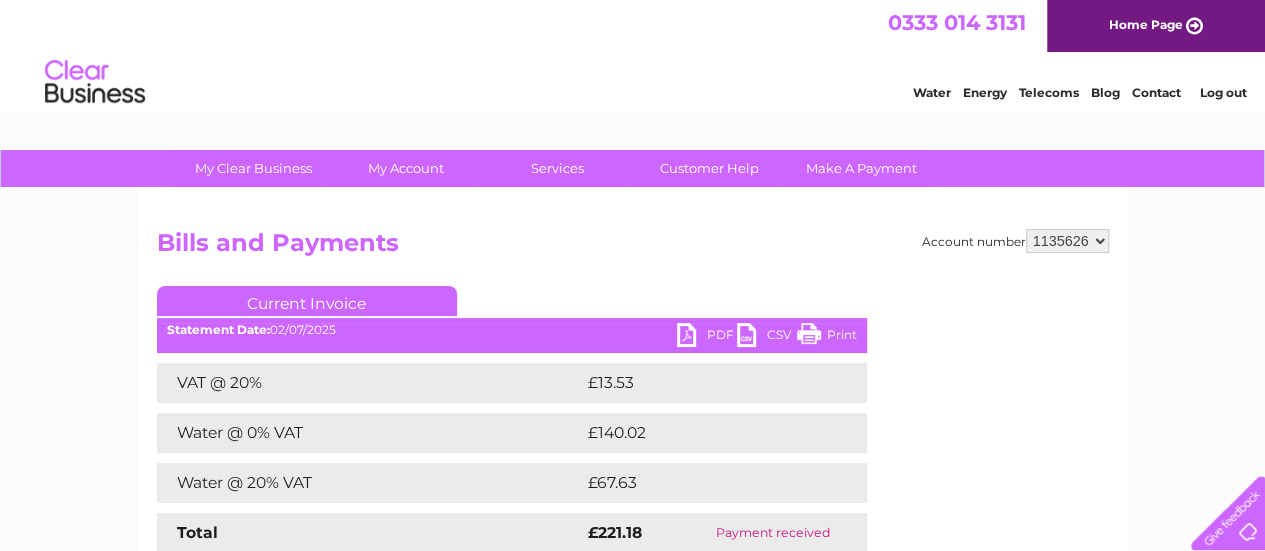 click on "1125866
1135626" at bounding box center [1067, 241] 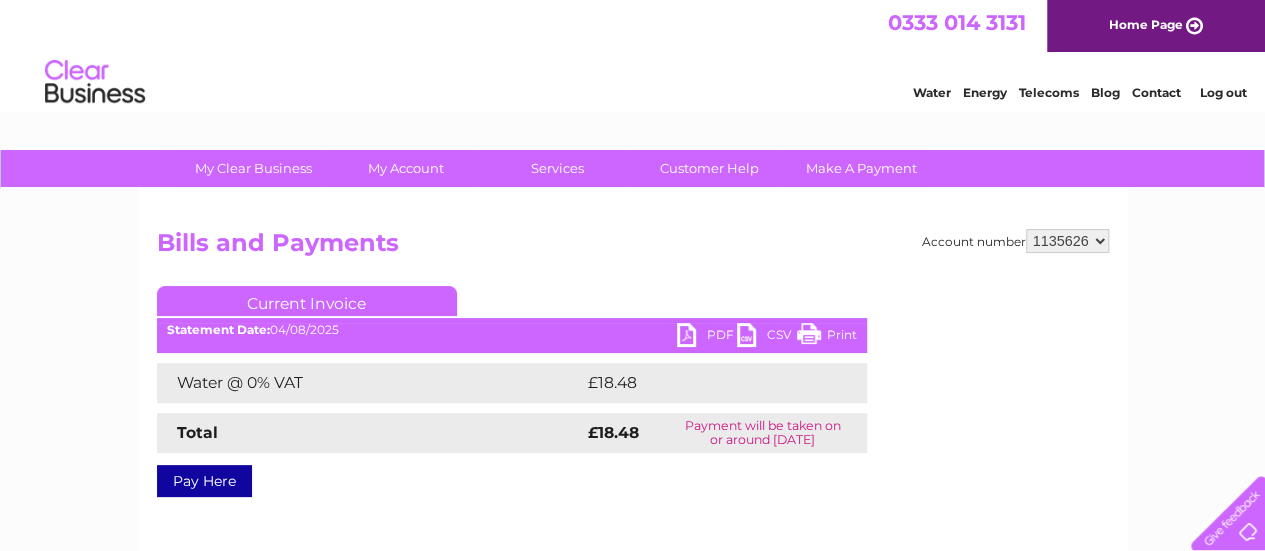 scroll, scrollTop: 0, scrollLeft: 0, axis: both 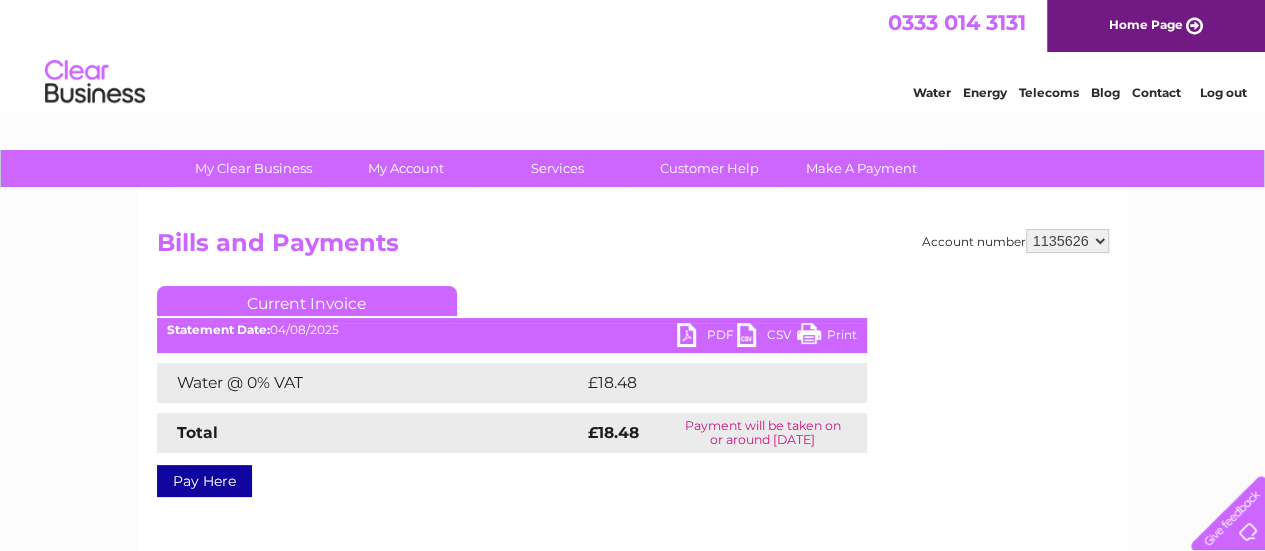 click on "Print" at bounding box center (827, 337) 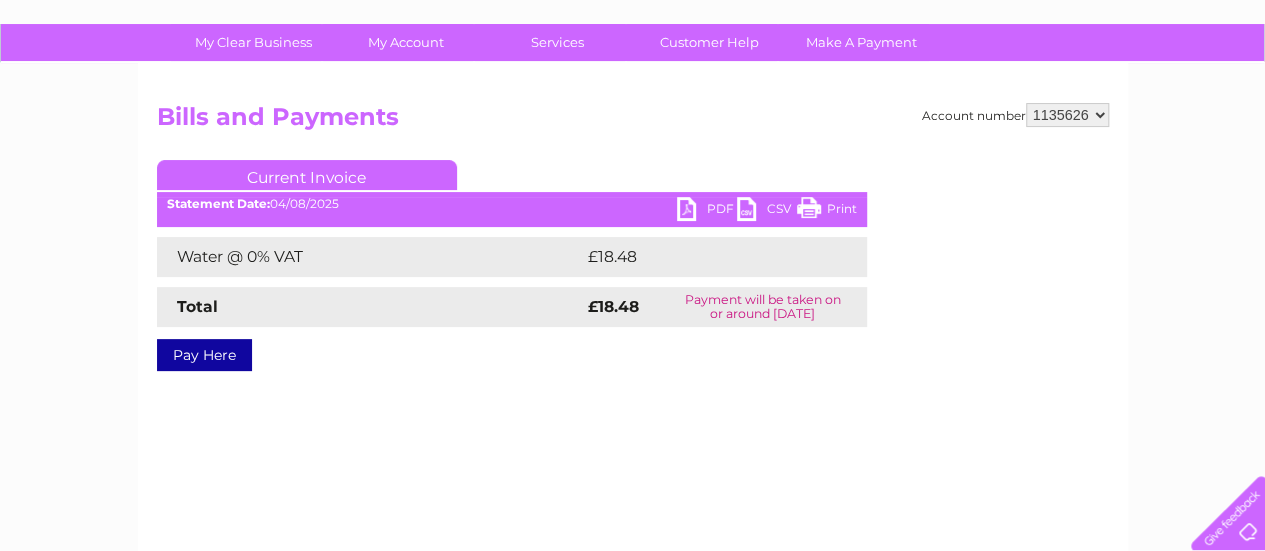 scroll, scrollTop: 0, scrollLeft: 0, axis: both 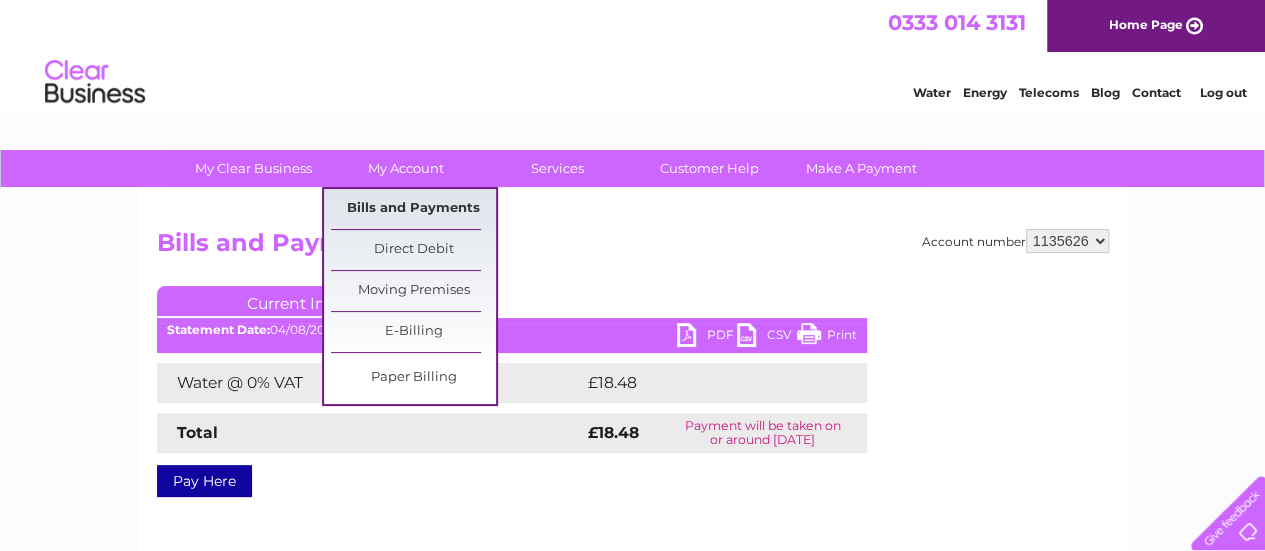 click on "Bills and Payments" at bounding box center (413, 209) 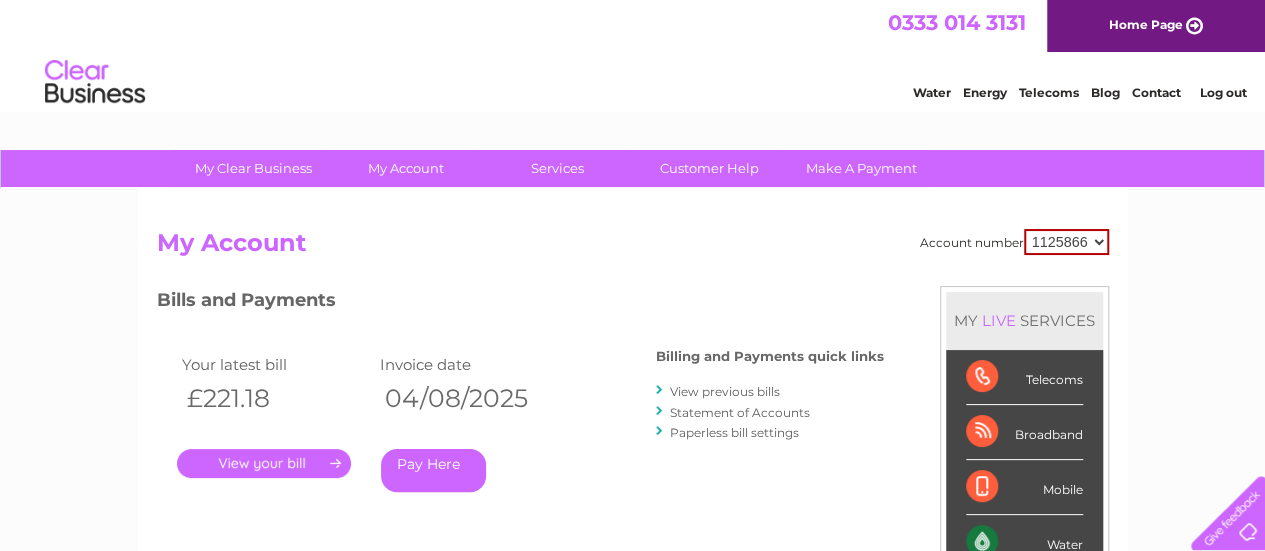 scroll, scrollTop: 0, scrollLeft: 0, axis: both 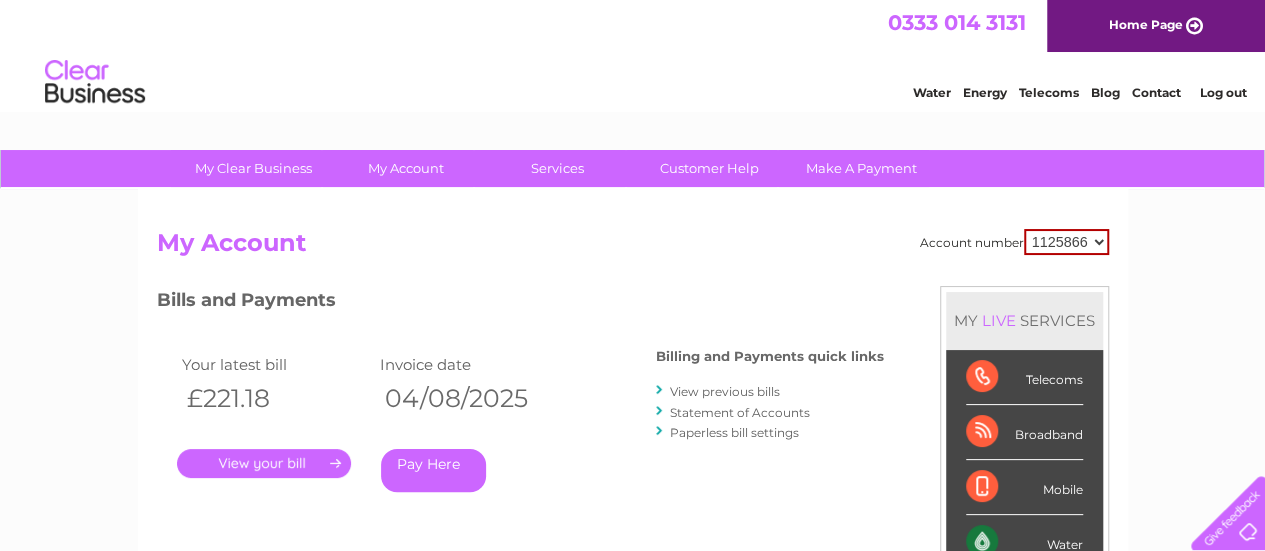 click on "1125866
1135626" at bounding box center [1066, 242] 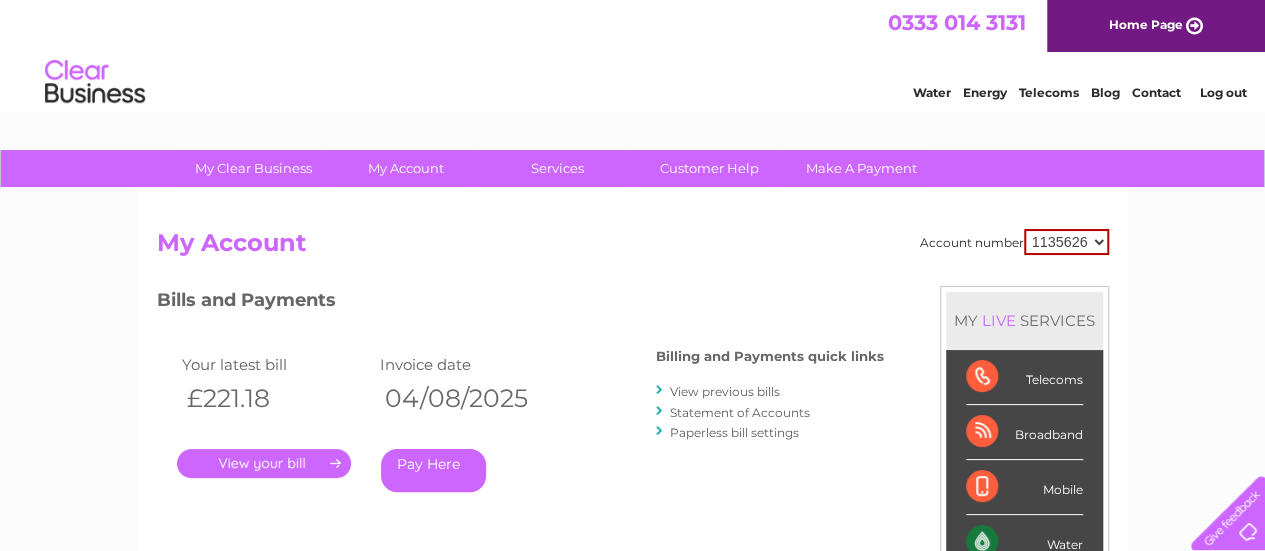 click on "1125866
1135626" at bounding box center (1066, 242) 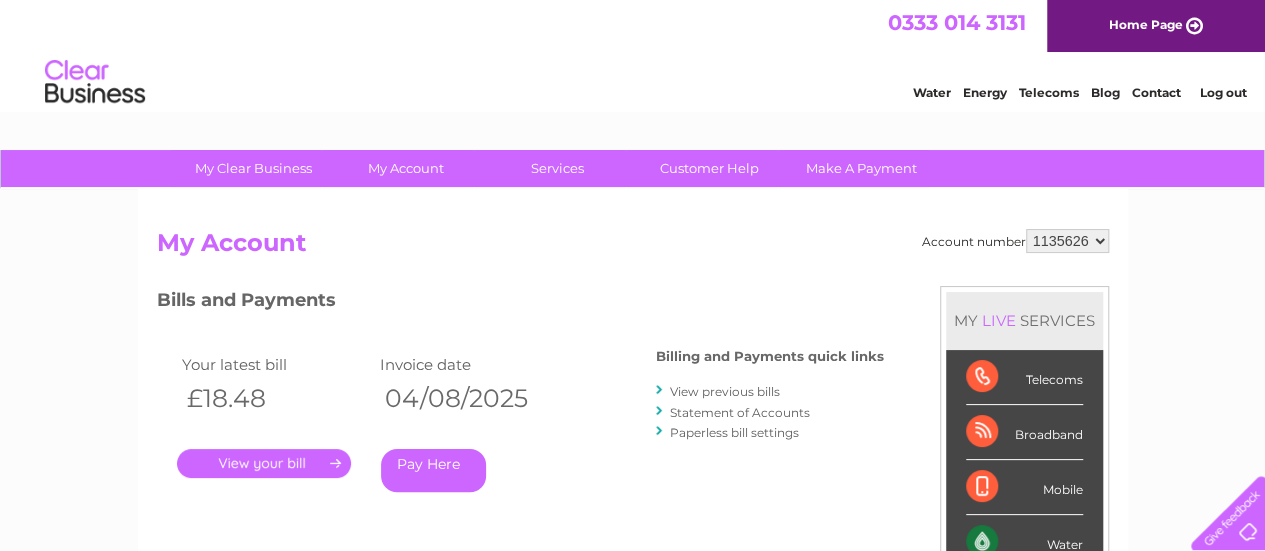 scroll, scrollTop: 0, scrollLeft: 0, axis: both 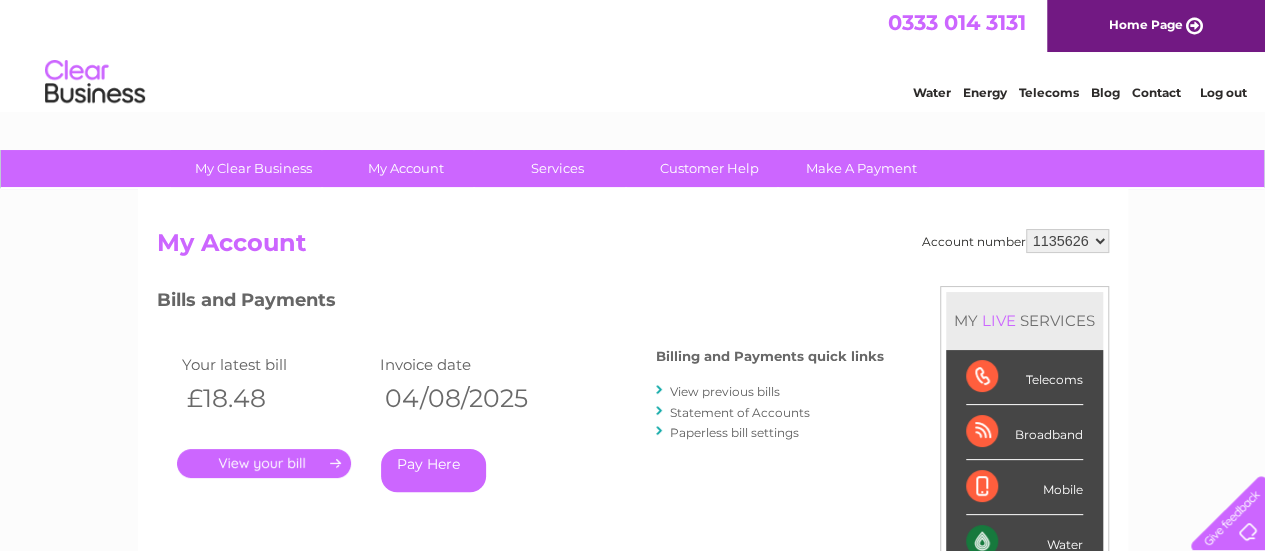 click on "View previous bills" at bounding box center (725, 391) 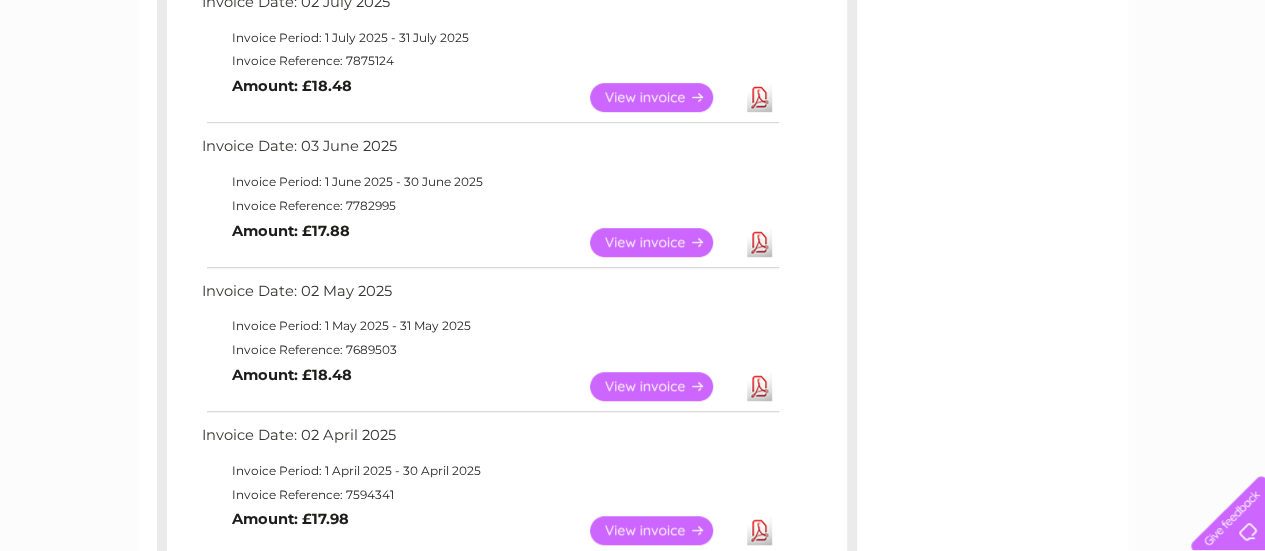 scroll, scrollTop: 500, scrollLeft: 0, axis: vertical 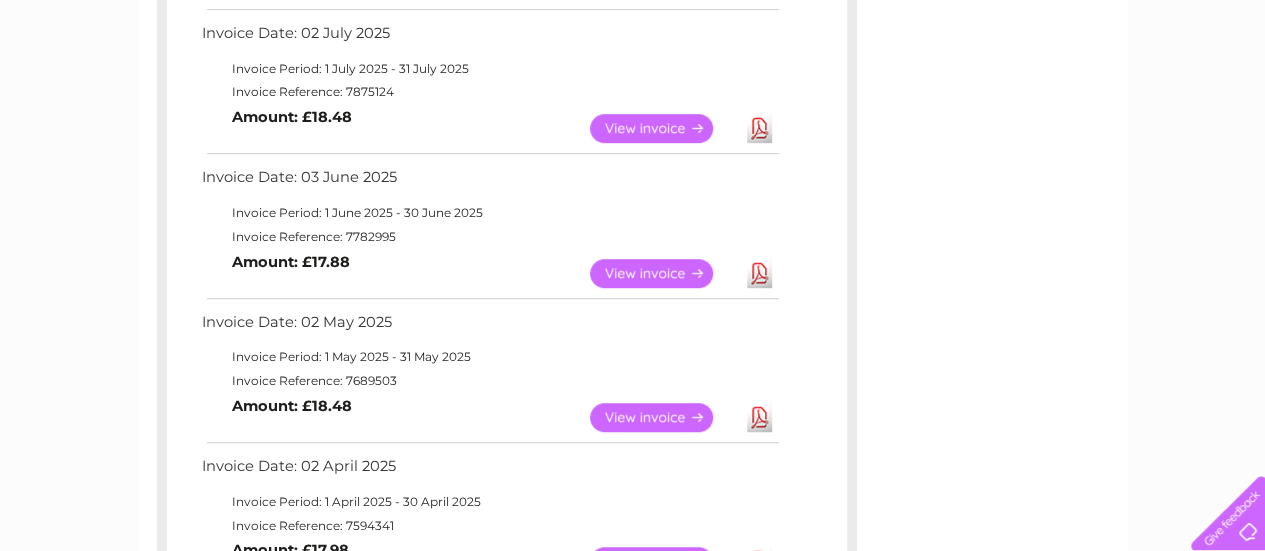 click on "View" at bounding box center [663, 273] 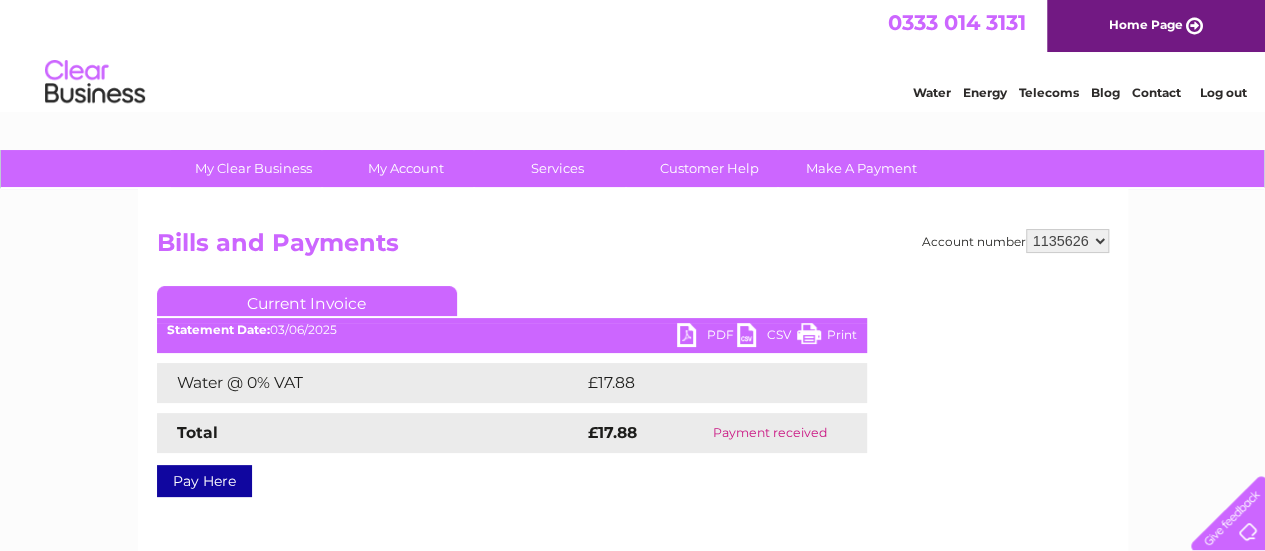 scroll, scrollTop: 0, scrollLeft: 0, axis: both 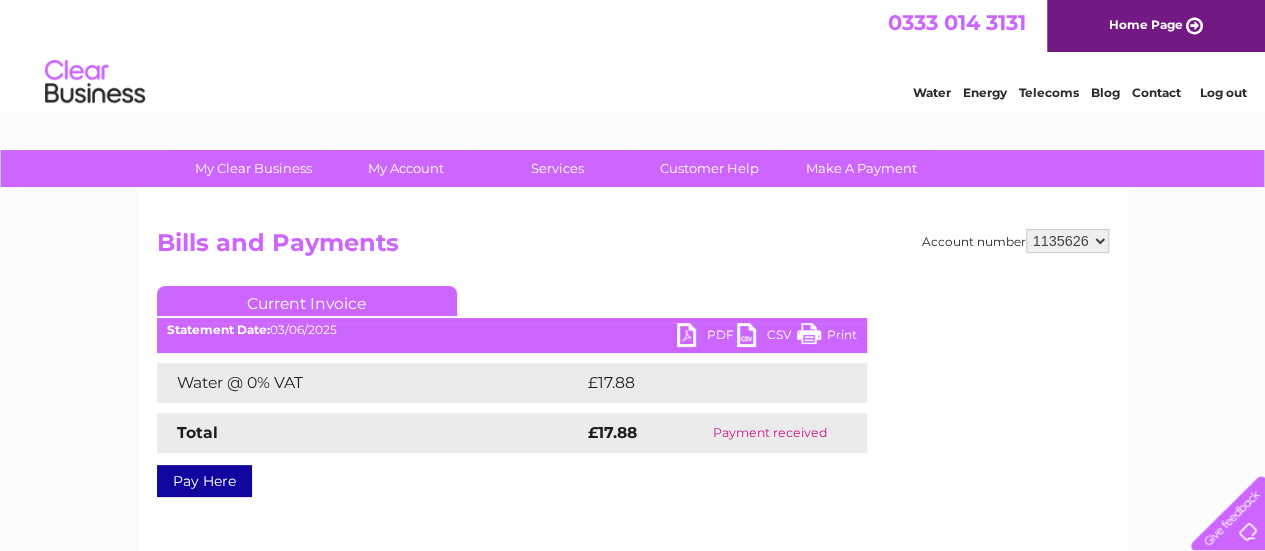 click on "Print" at bounding box center (827, 337) 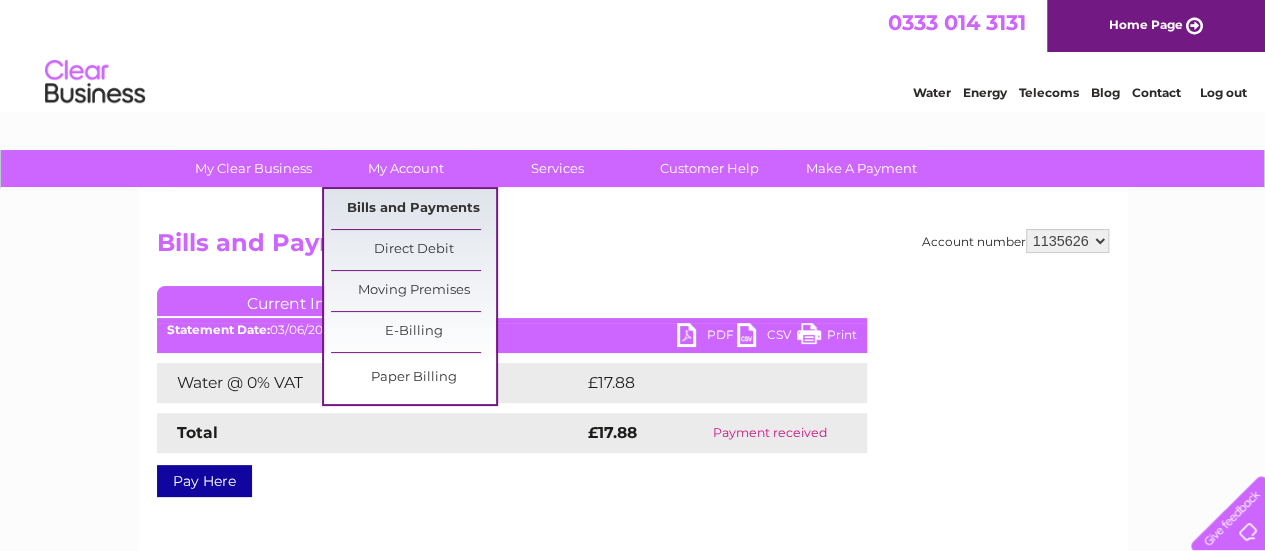 click on "Bills and Payments" at bounding box center [413, 209] 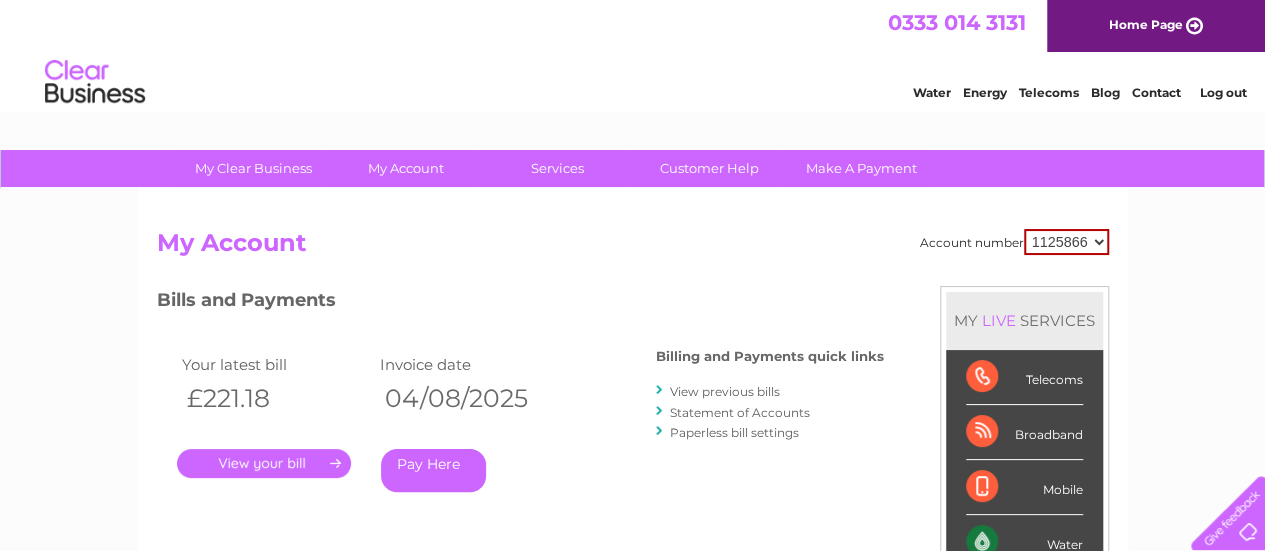 scroll, scrollTop: 0, scrollLeft: 0, axis: both 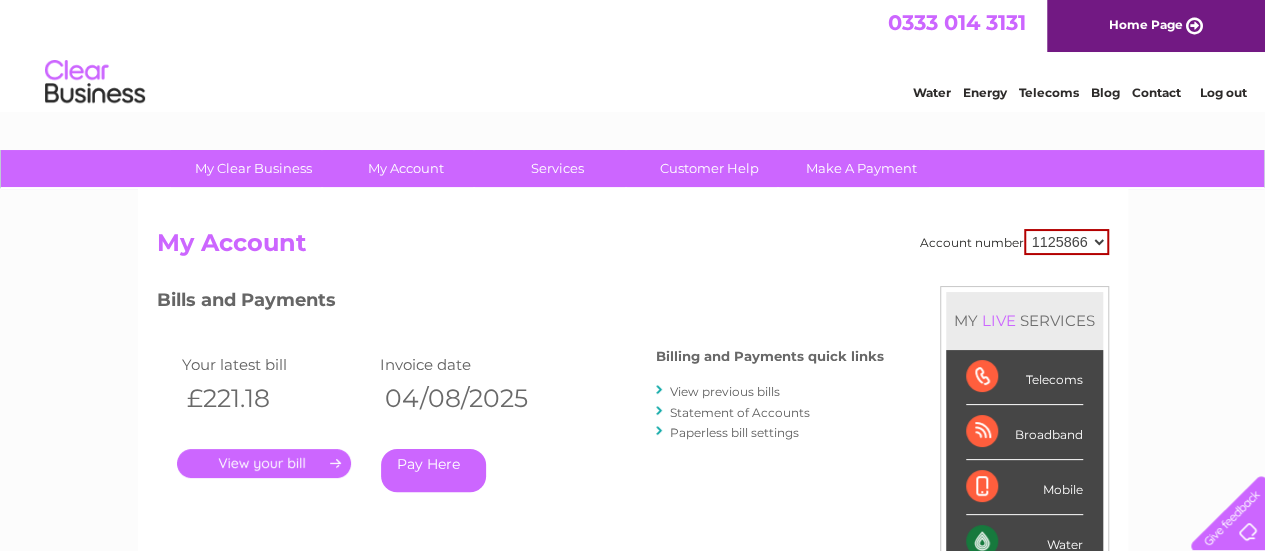click on "1125866
1135626" at bounding box center [1066, 242] 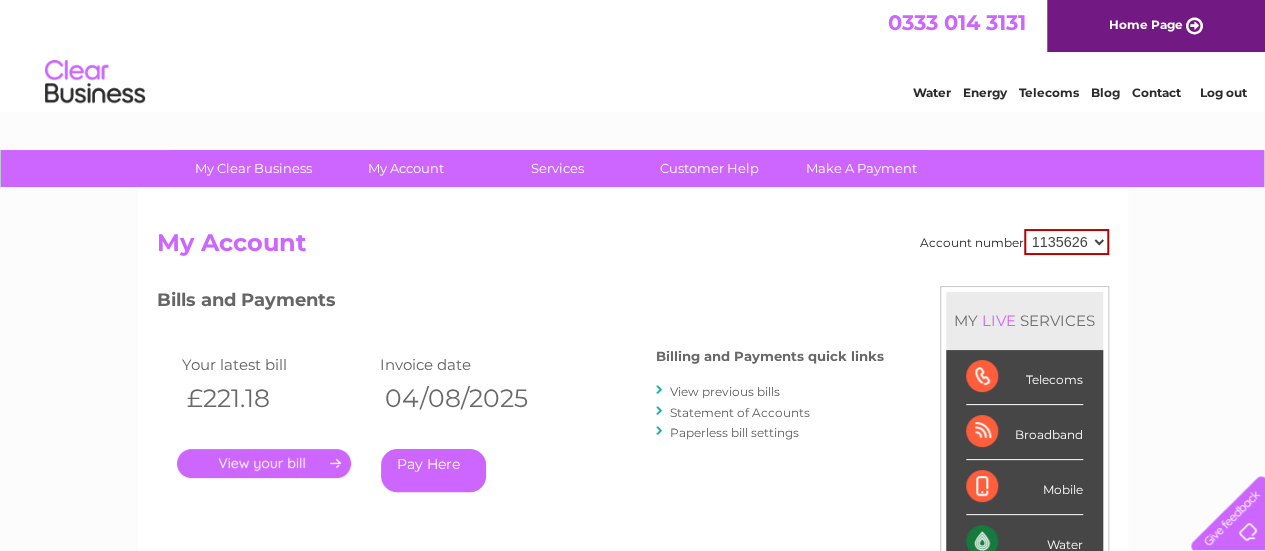 click on "1125866
1135626" at bounding box center [1066, 242] 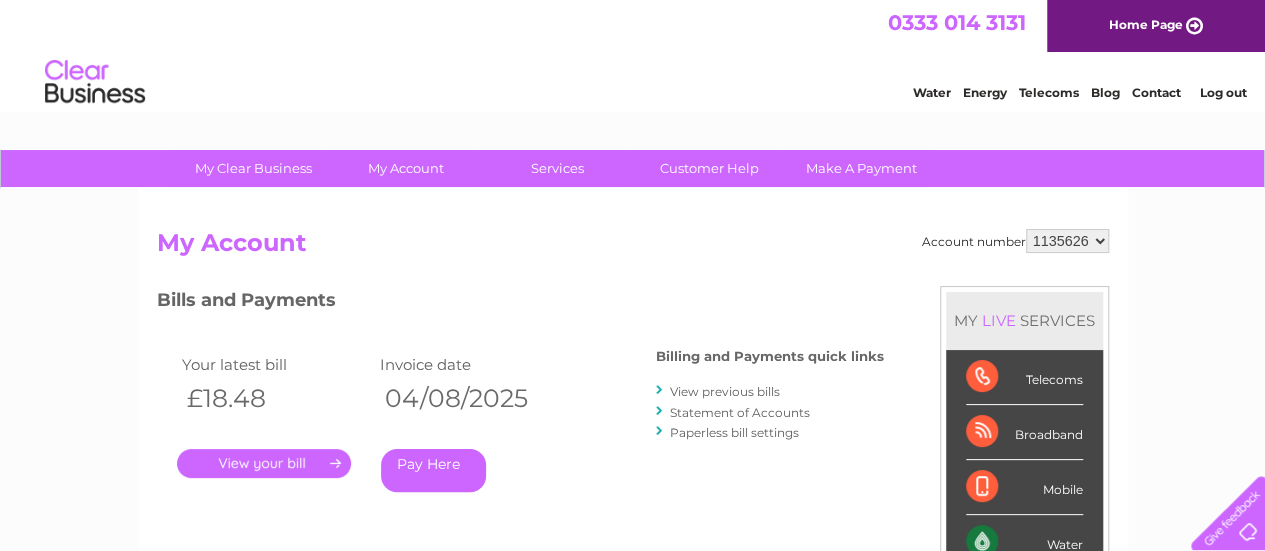 scroll, scrollTop: 0, scrollLeft: 0, axis: both 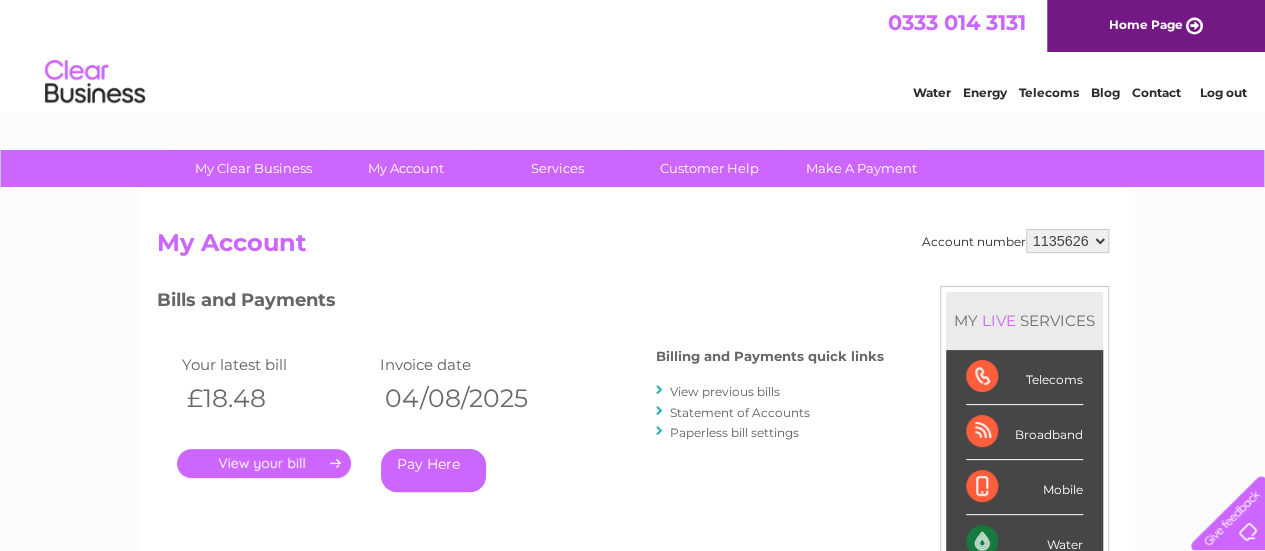 click on "View previous bills" at bounding box center (725, 391) 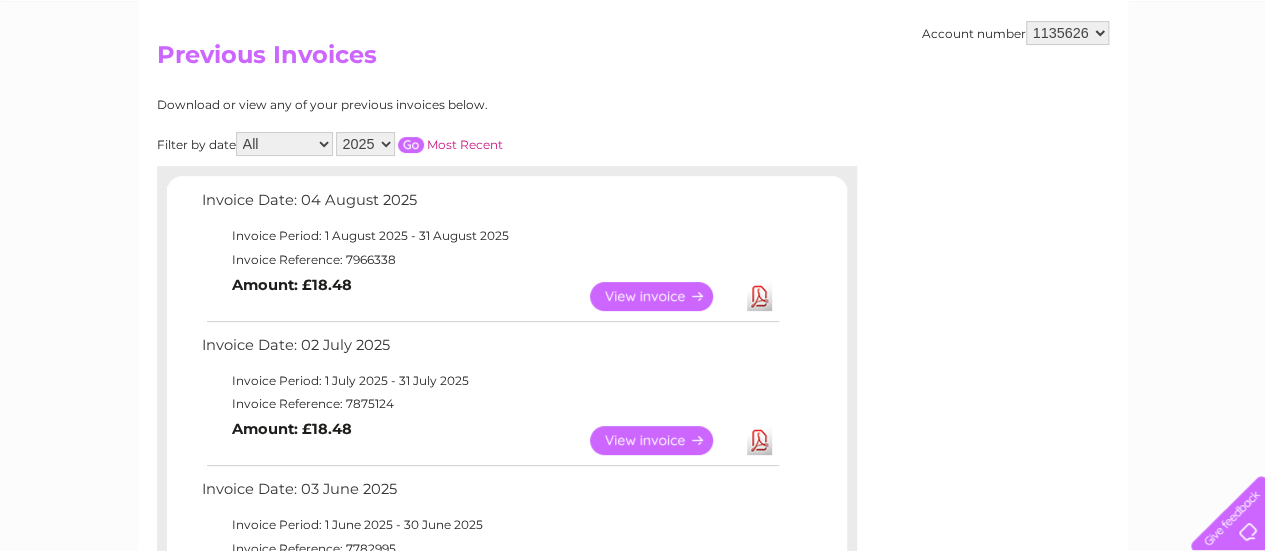 scroll, scrollTop: 300, scrollLeft: 0, axis: vertical 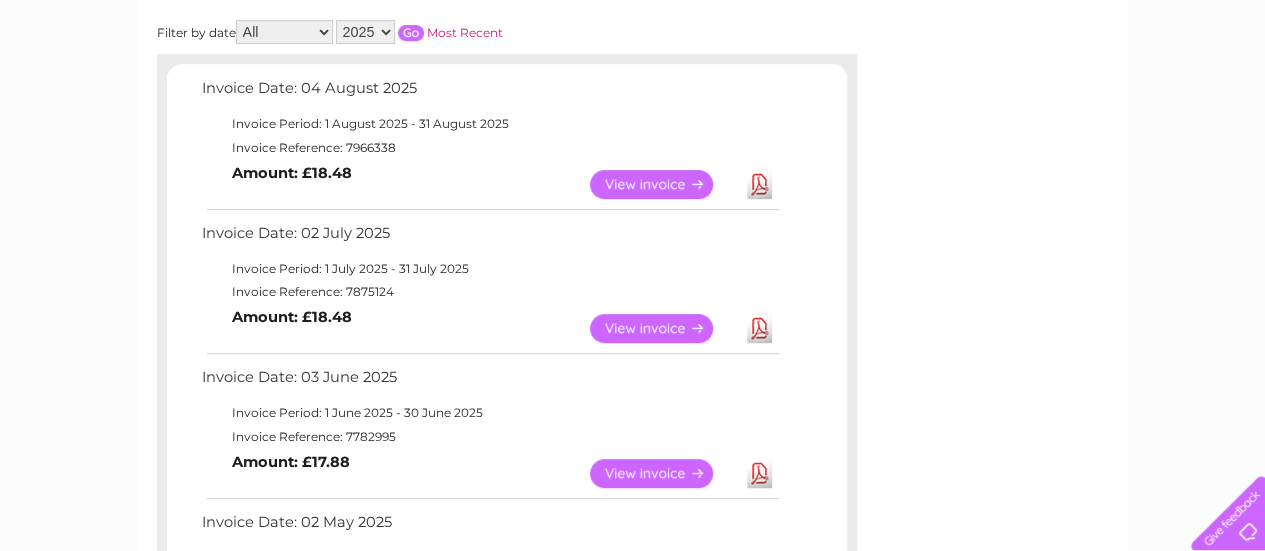 click on "View" at bounding box center [663, 328] 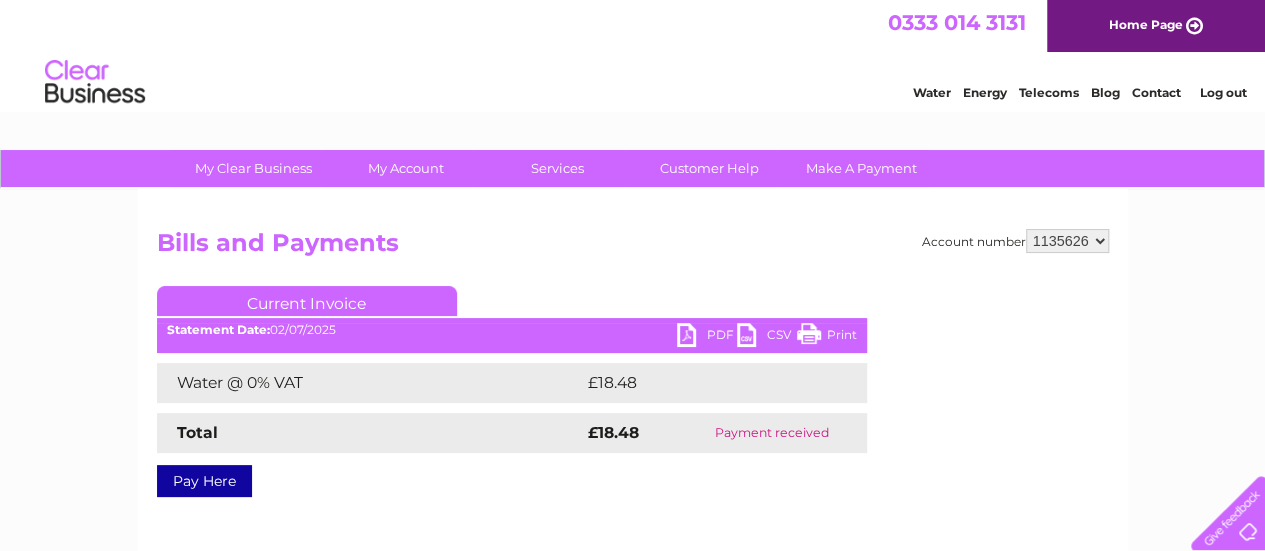scroll, scrollTop: 0, scrollLeft: 0, axis: both 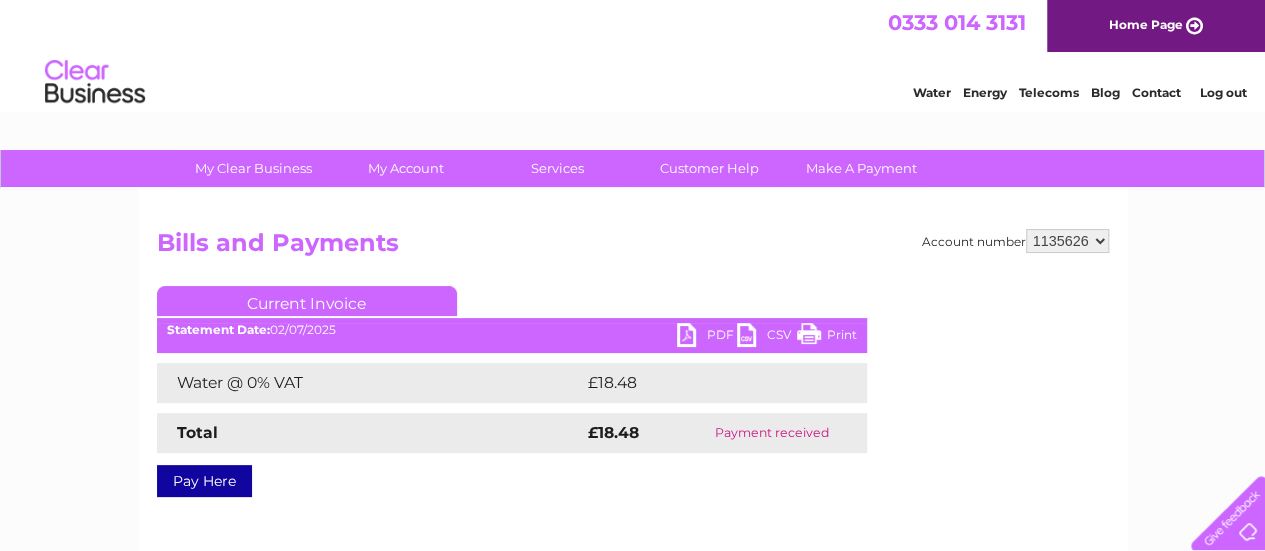 click on "Print" at bounding box center [827, 337] 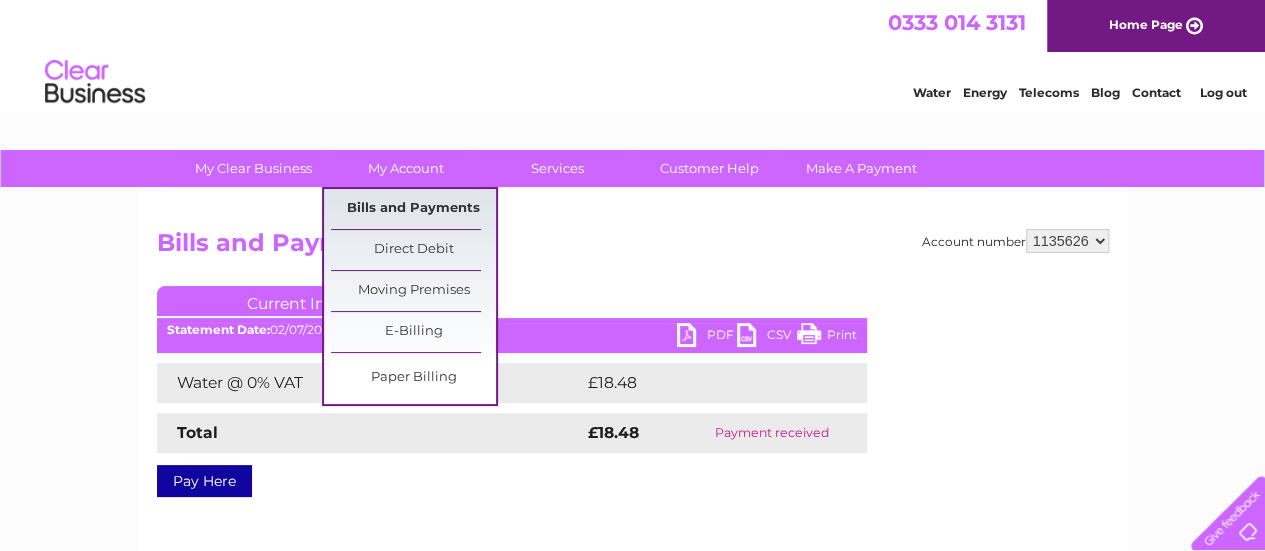 click on "Bills and Payments" at bounding box center [413, 209] 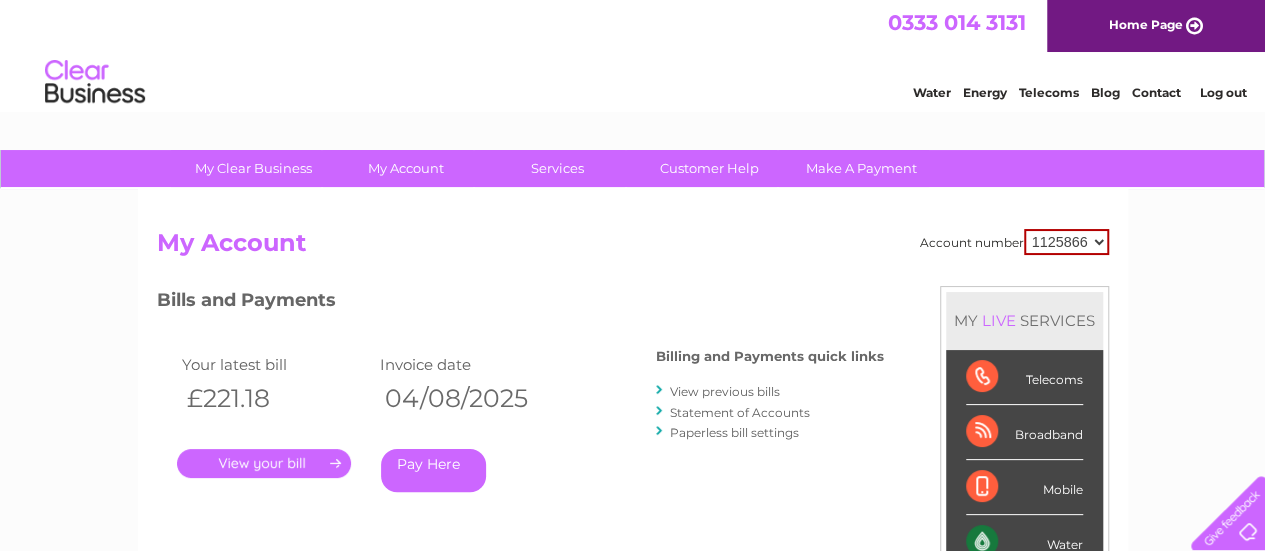 scroll, scrollTop: 0, scrollLeft: 0, axis: both 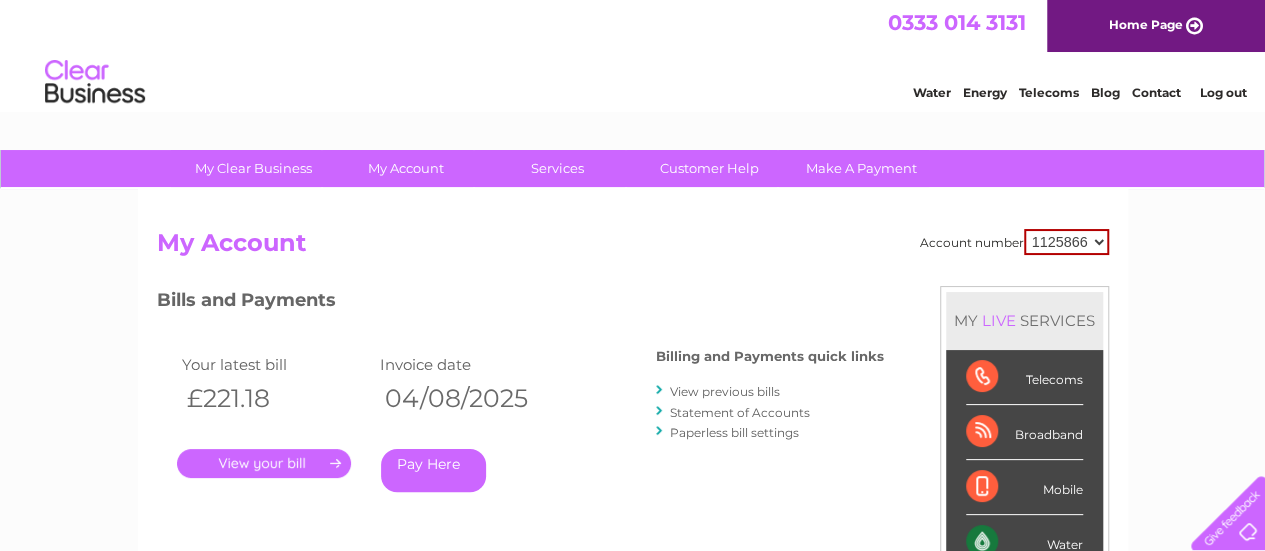 click on "View previous bills" at bounding box center [725, 391] 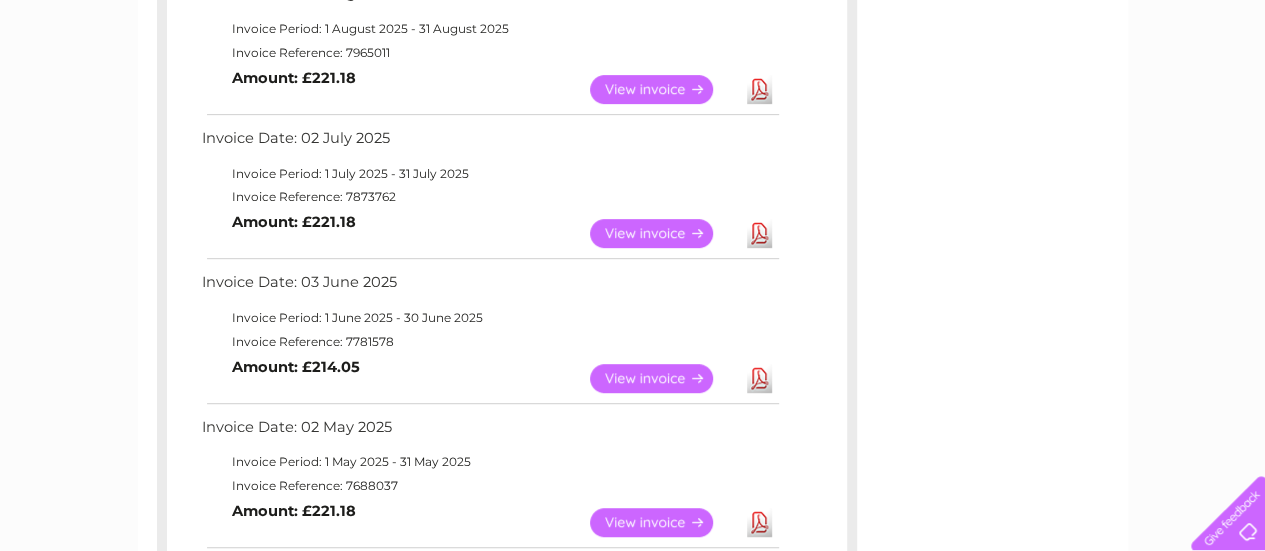 scroll, scrollTop: 400, scrollLeft: 0, axis: vertical 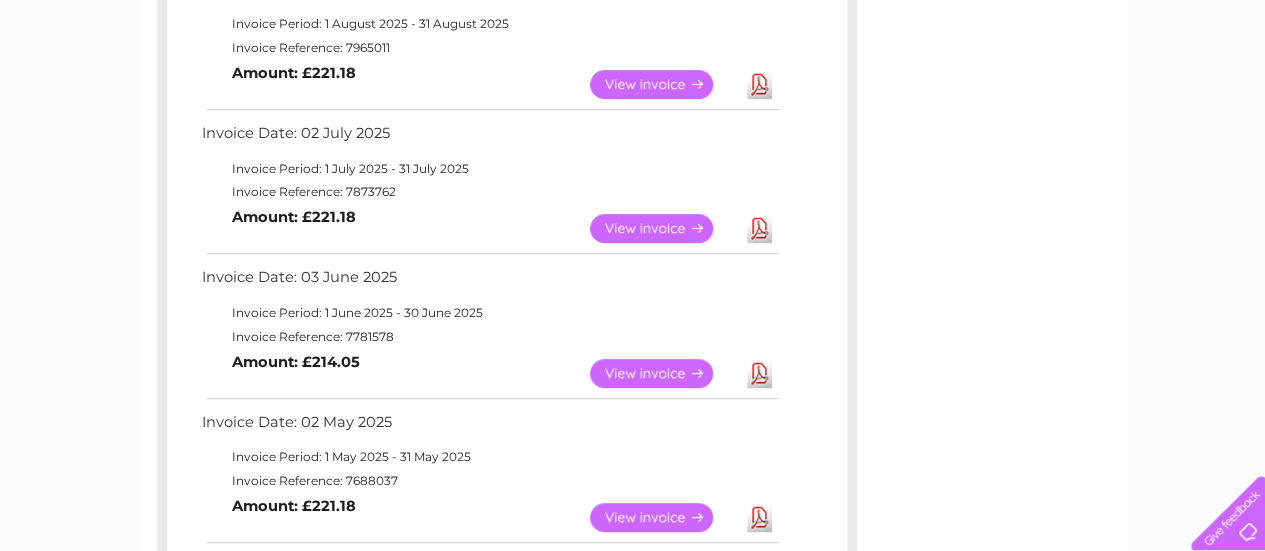 click on "View" at bounding box center (663, 373) 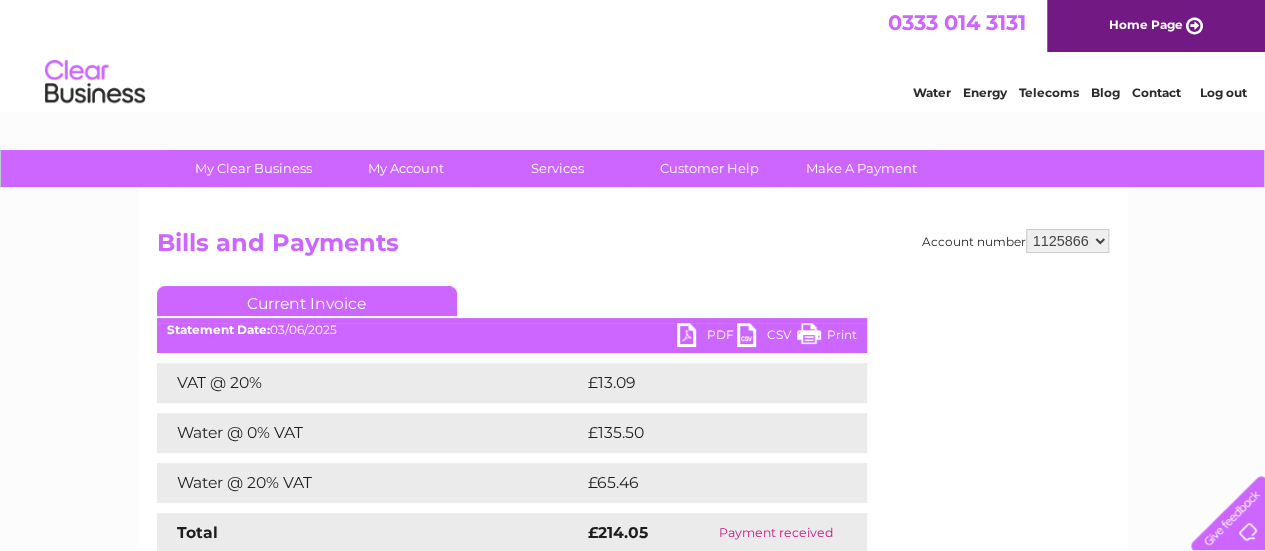 scroll, scrollTop: 0, scrollLeft: 0, axis: both 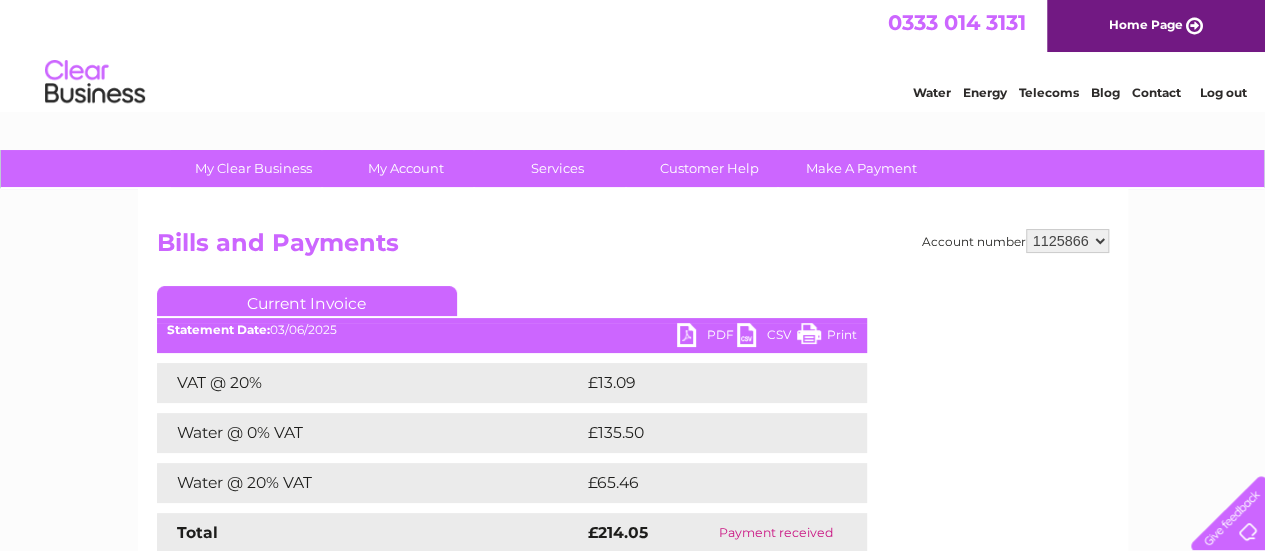 click on "Print" at bounding box center [827, 337] 